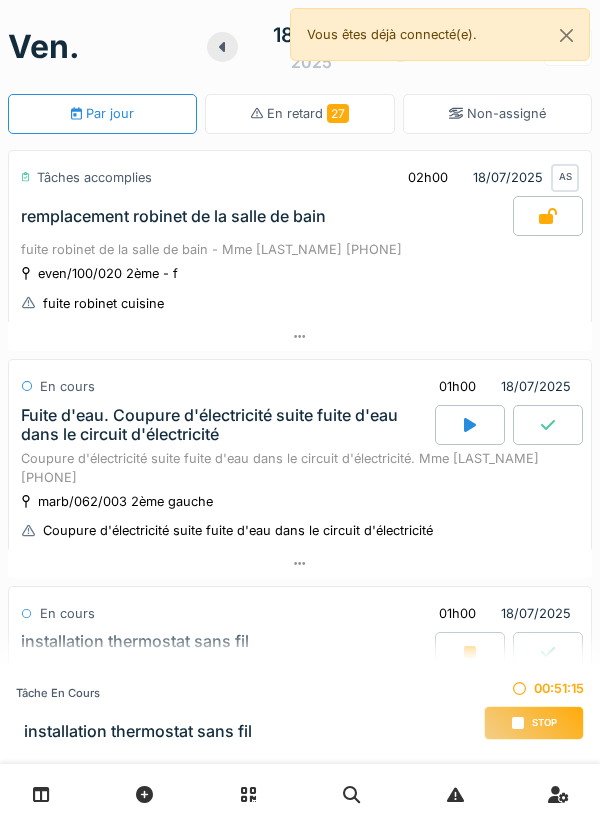 scroll, scrollTop: 0, scrollLeft: 0, axis: both 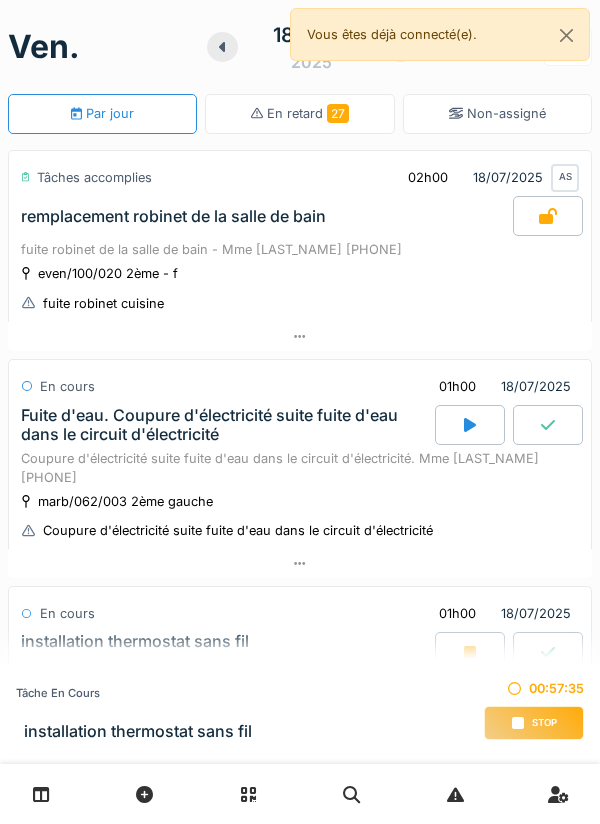 click on "Stop" at bounding box center (534, 723) 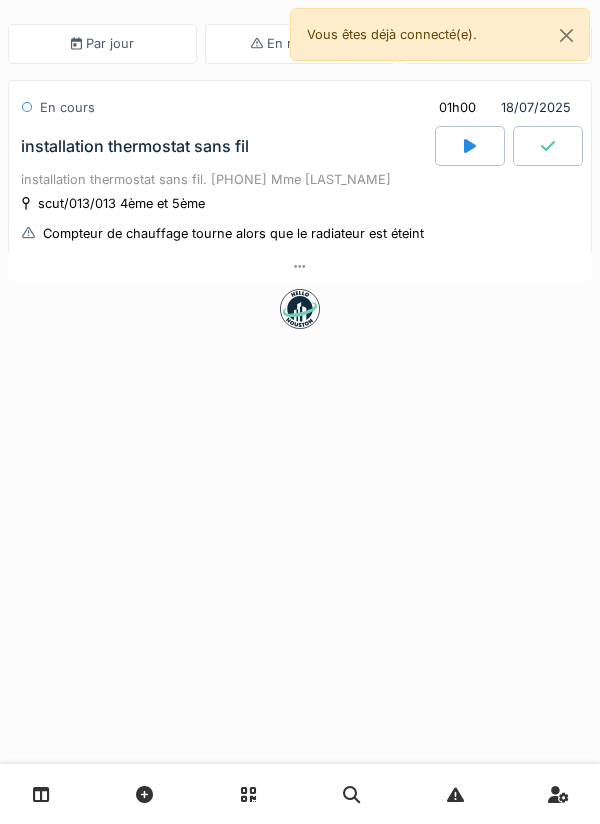 click at bounding box center (300, 266) 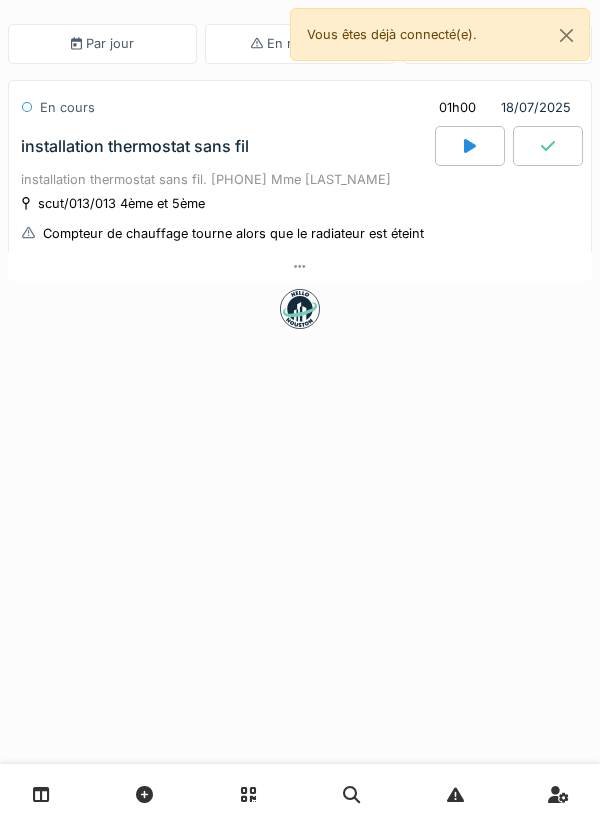 click at bounding box center [300, 266] 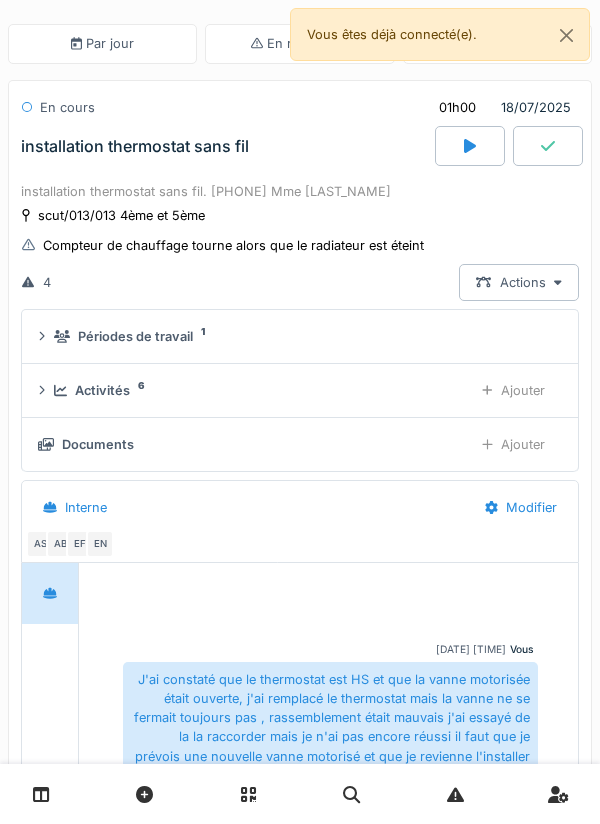 scroll, scrollTop: 87, scrollLeft: 0, axis: vertical 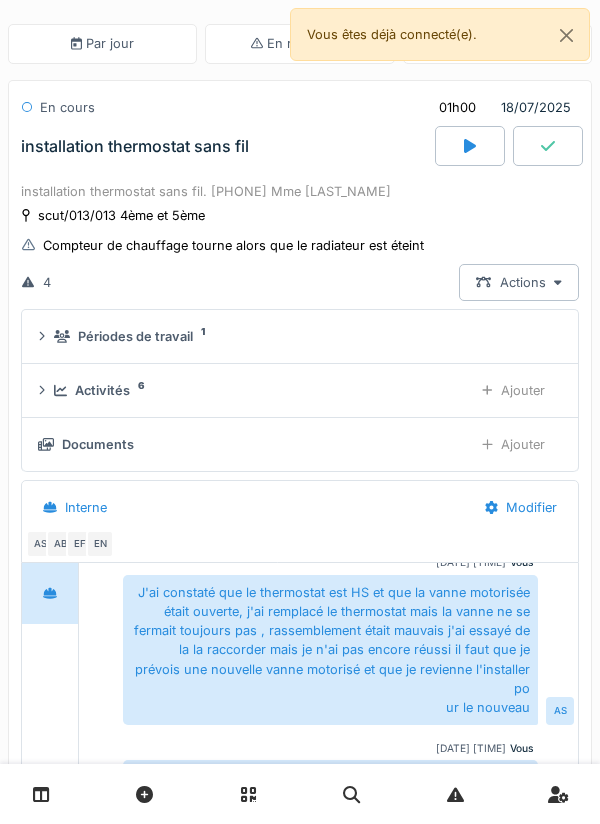 click on "Ajouter" at bounding box center (513, 444) 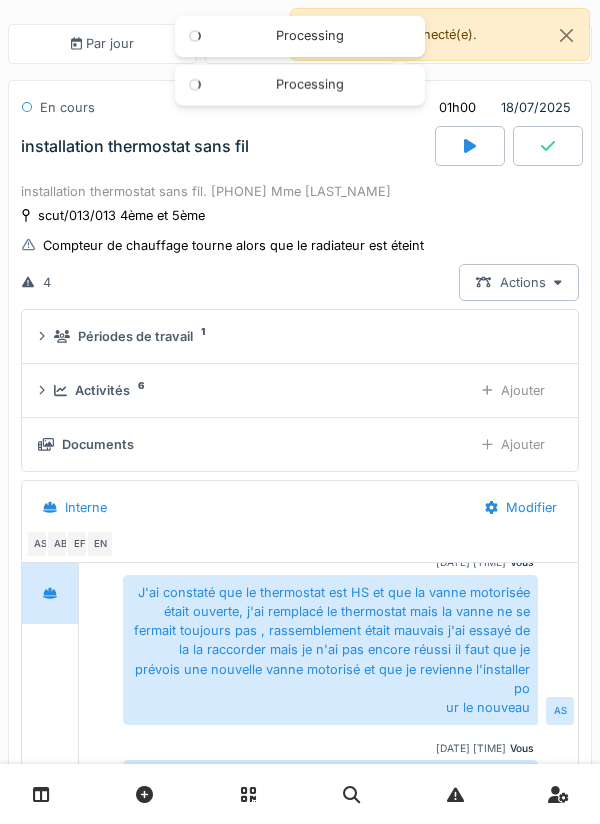 click on "Ajouter" at bounding box center [513, 390] 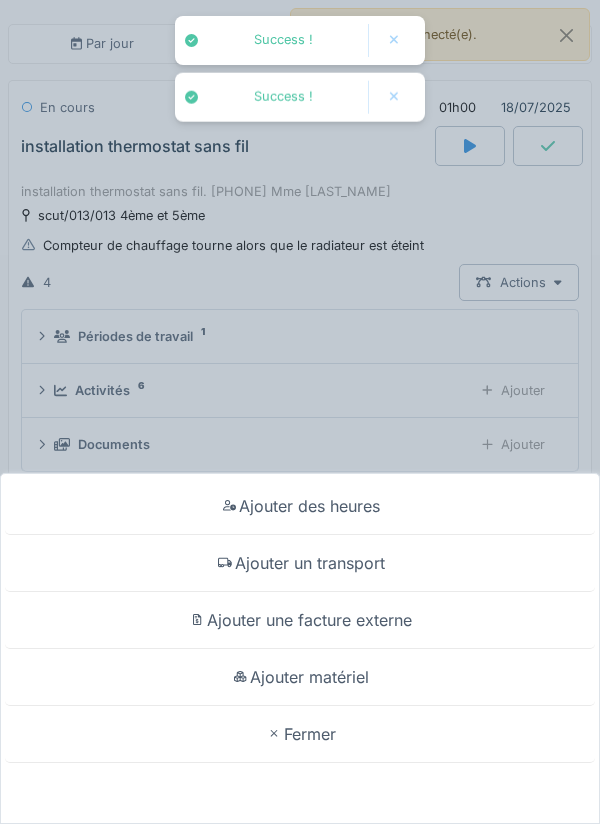 click on "Ajouter matériel" at bounding box center [300, 677] 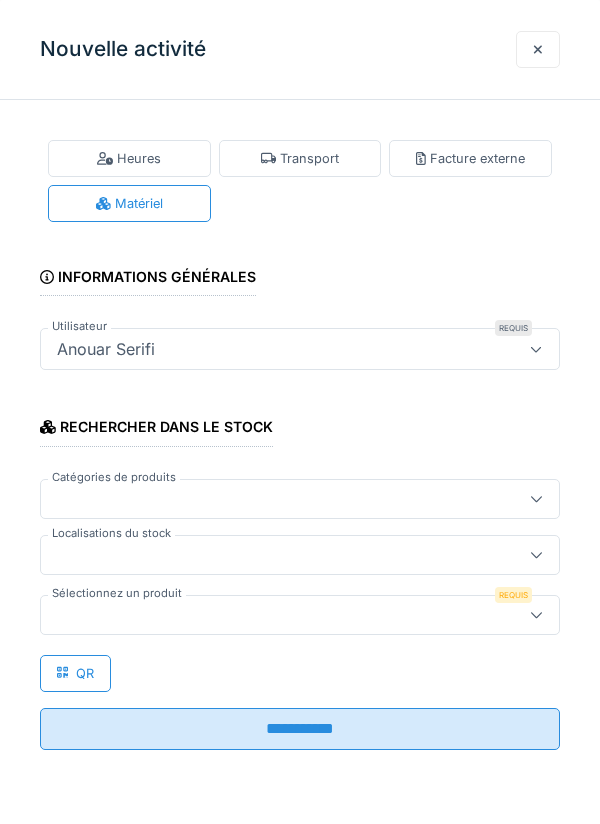 click at bounding box center [274, 555] 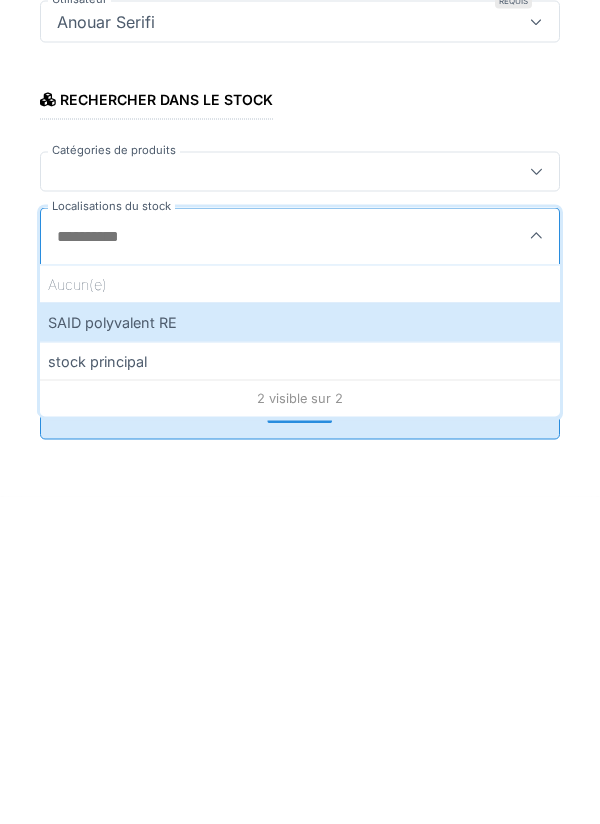 click on "stock principal" at bounding box center [300, 688] 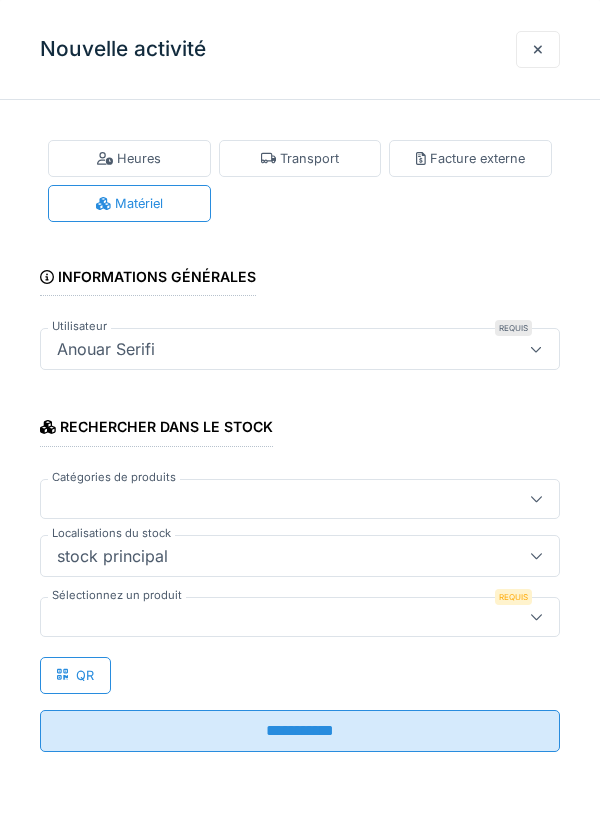 click at bounding box center (274, 617) 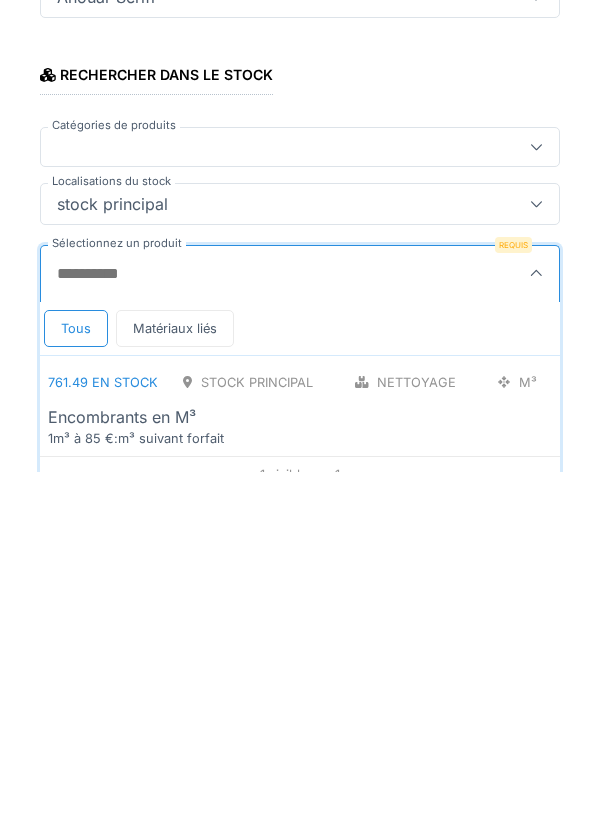 scroll, scrollTop: 20, scrollLeft: 0, axis: vertical 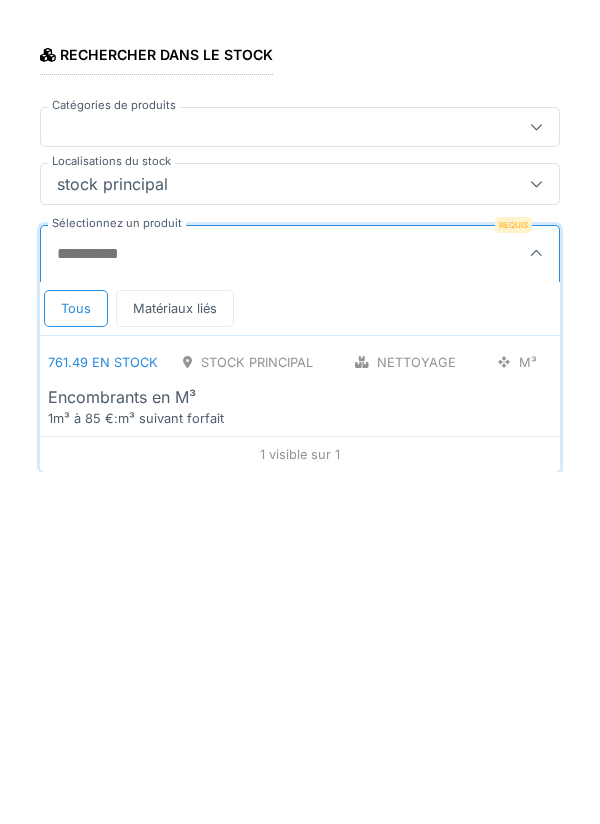 click on "stock principal" at bounding box center [300, 536] 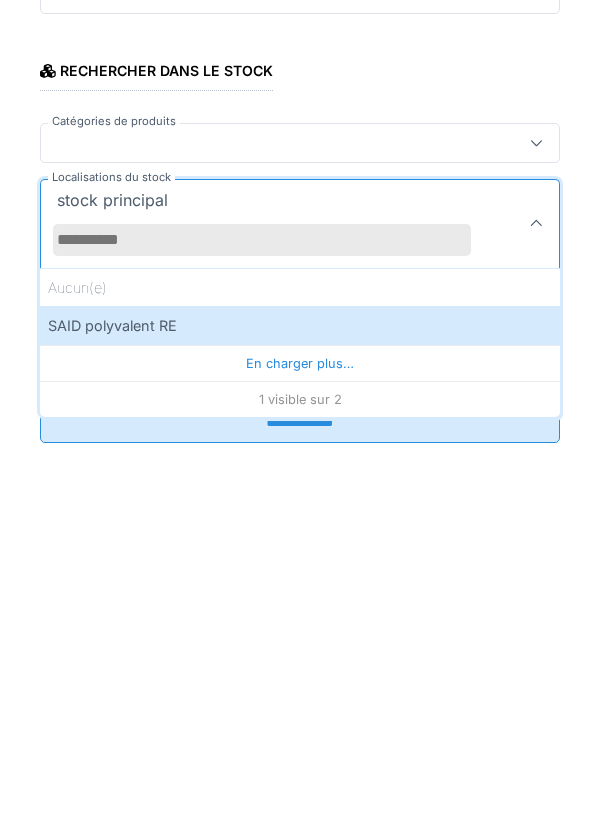 click on "SAID polyvalent RE" at bounding box center (300, 661) 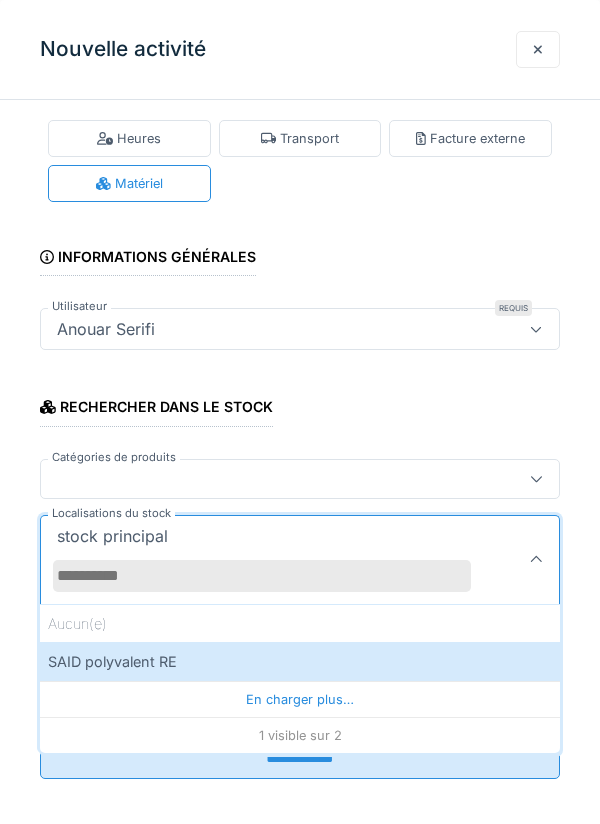 scroll, scrollTop: 0, scrollLeft: 0, axis: both 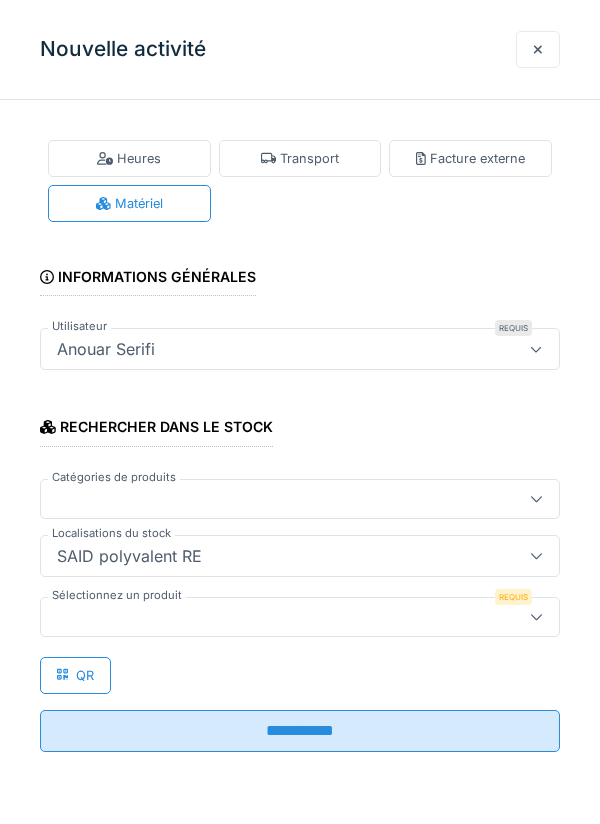 click at bounding box center [274, 617] 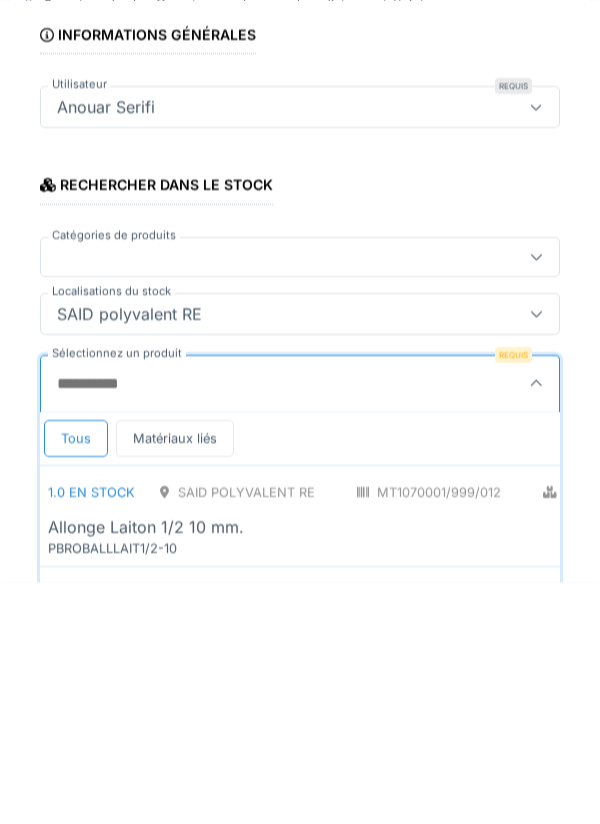 scroll, scrollTop: 1, scrollLeft: 0, axis: vertical 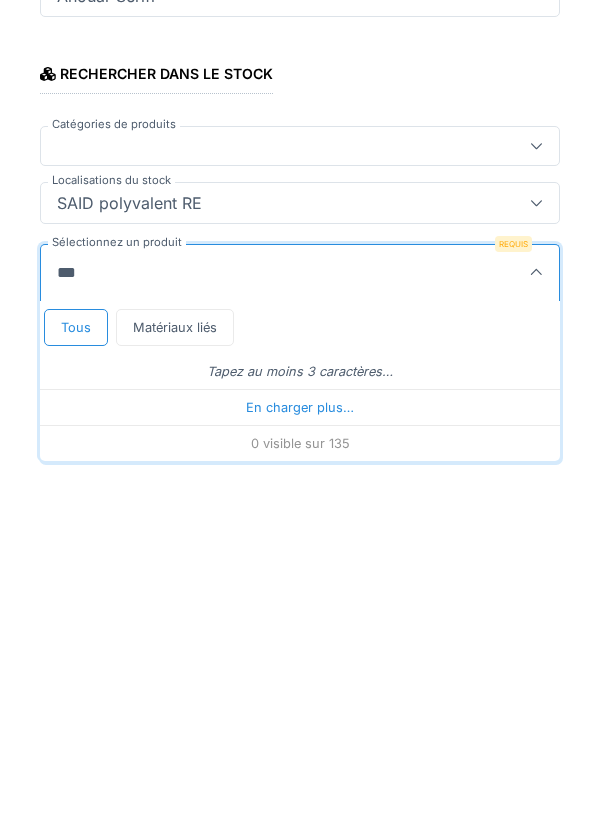 type on "****" 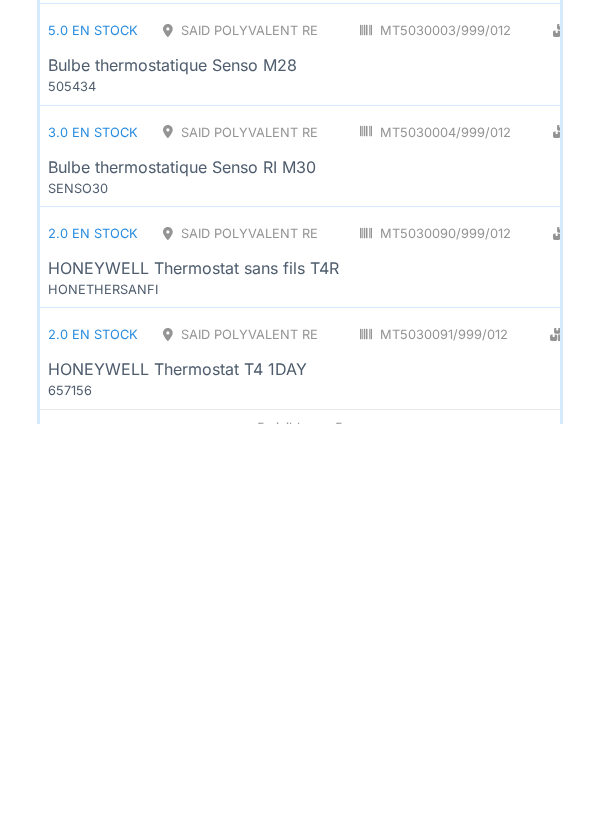 scroll, scrollTop: 426, scrollLeft: 0, axis: vertical 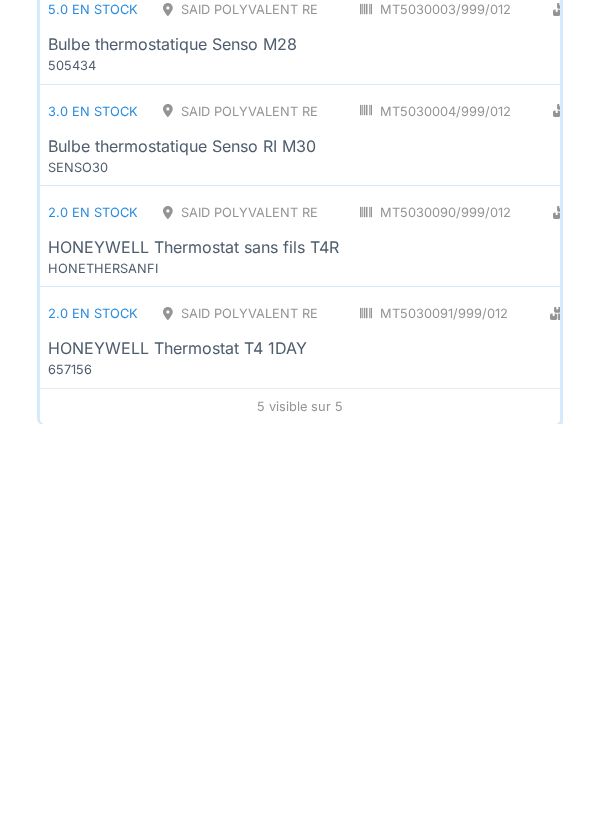 click on "MT5030090/999/012" at bounding box center [436, 612] 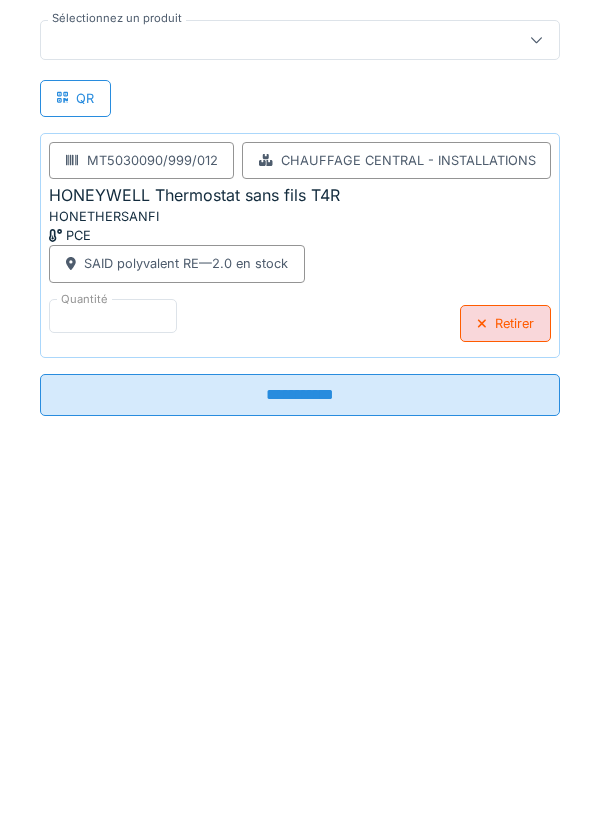 scroll, scrollTop: 225, scrollLeft: 0, axis: vertical 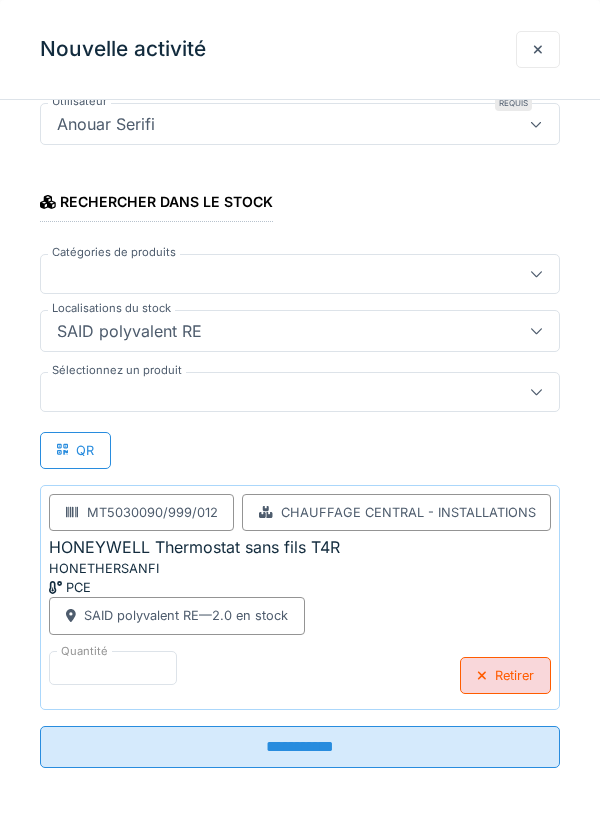 click on "**********" at bounding box center [300, 747] 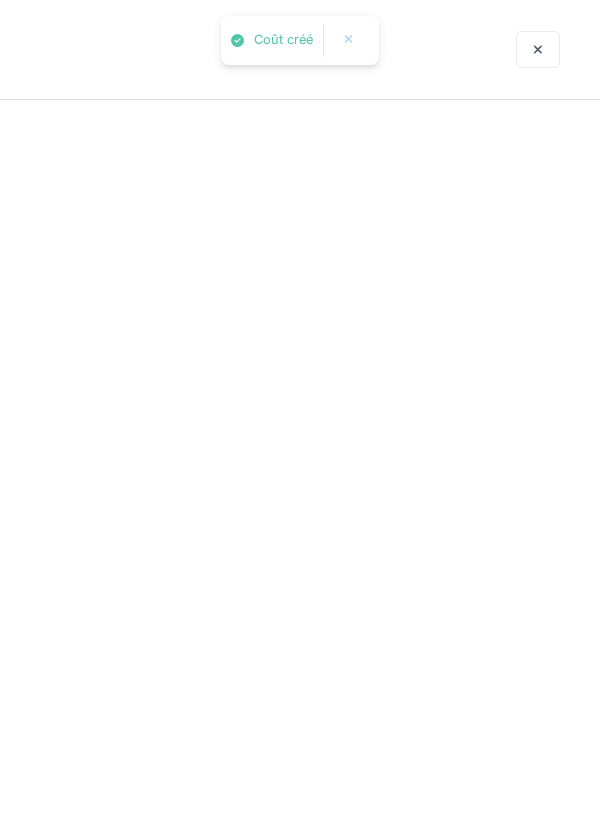 scroll, scrollTop: 0, scrollLeft: 0, axis: both 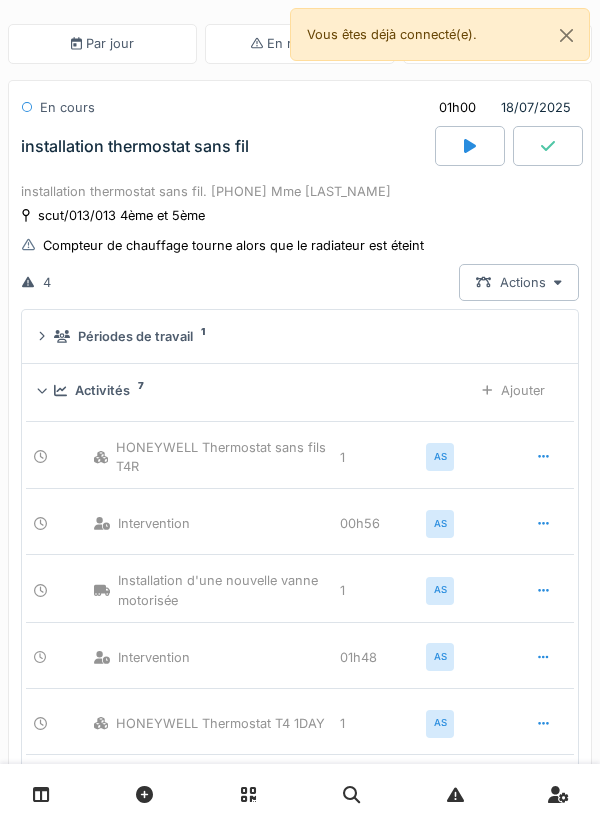 click at bounding box center [548, 146] 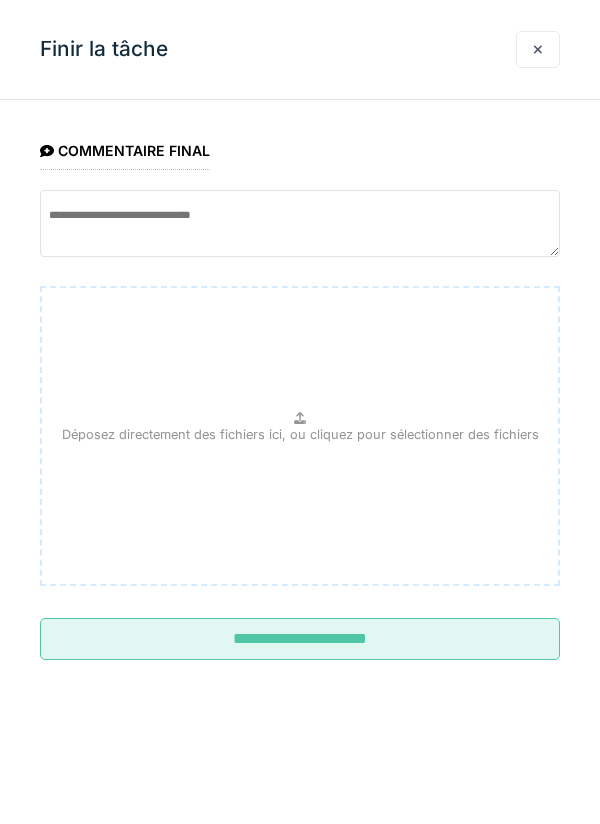 click at bounding box center (538, 49) 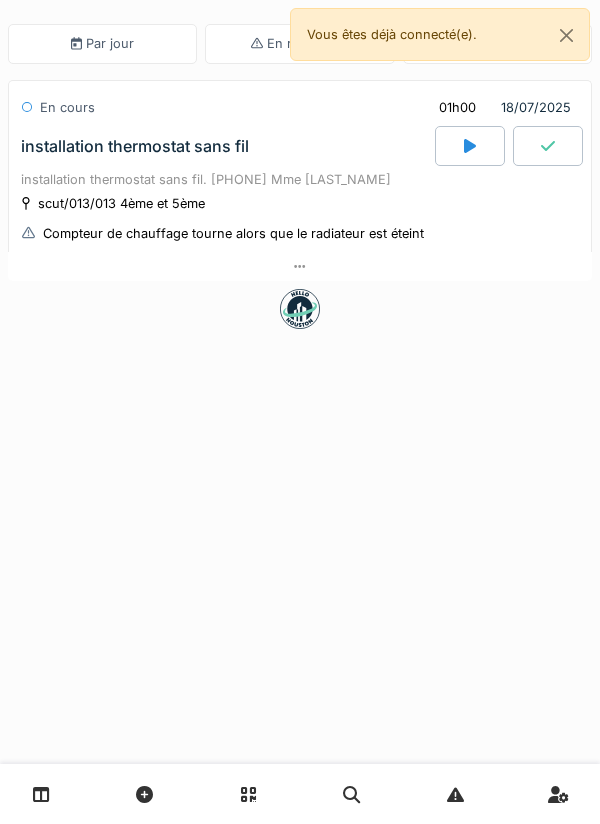 click on "installation thermostat sans fil. [PHONE] Mme [LAST]" at bounding box center (300, 179) 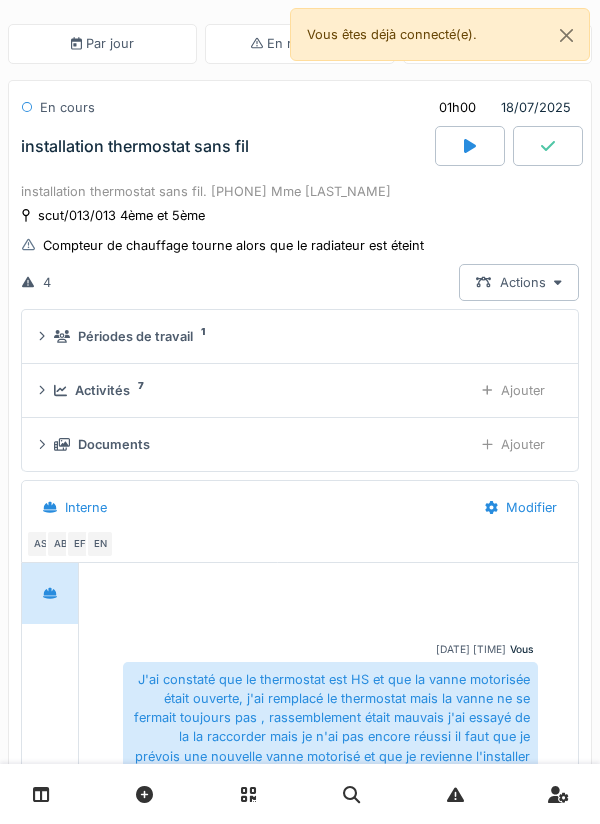 scroll, scrollTop: 87, scrollLeft: 0, axis: vertical 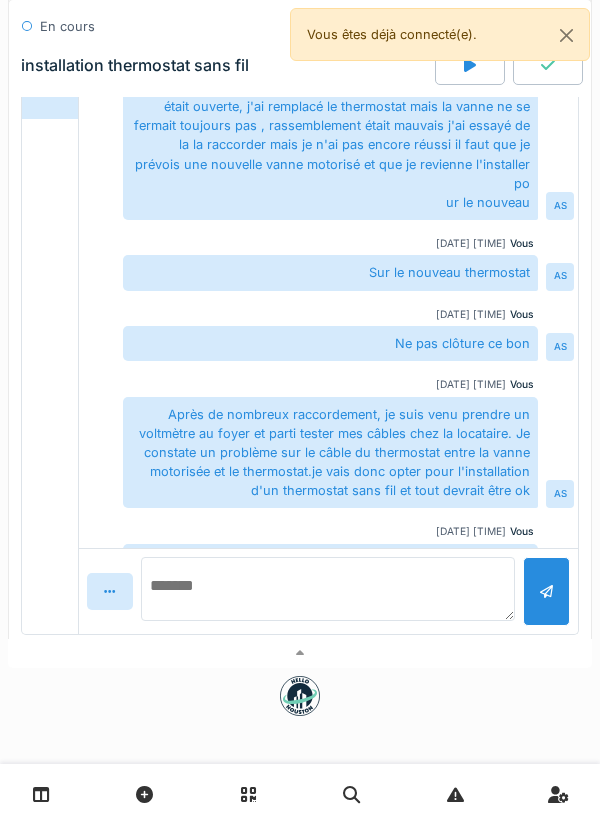 click at bounding box center [328, 589] 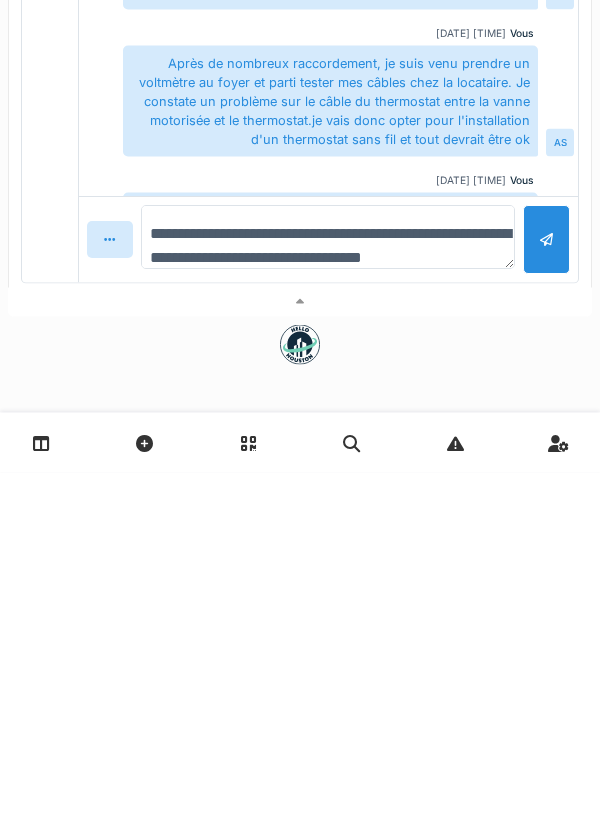scroll, scrollTop: 23, scrollLeft: 0, axis: vertical 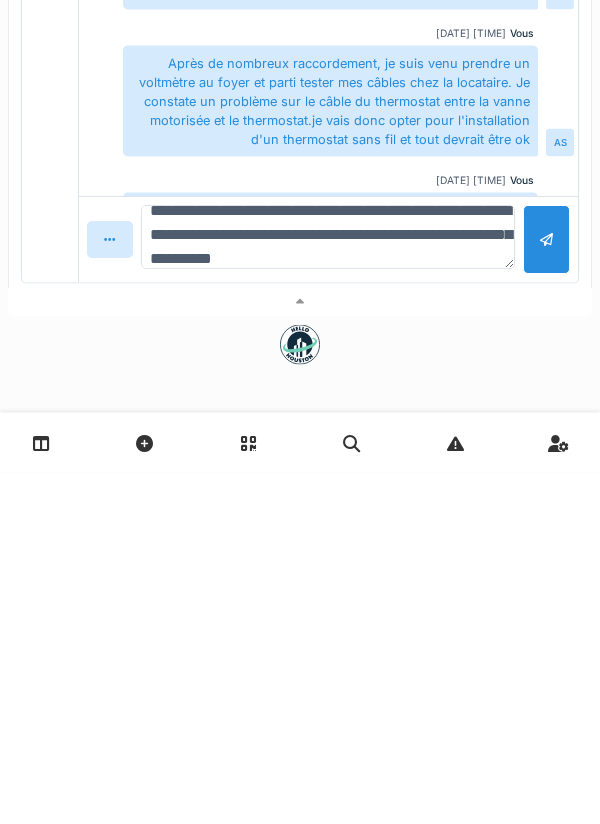 type on "**********" 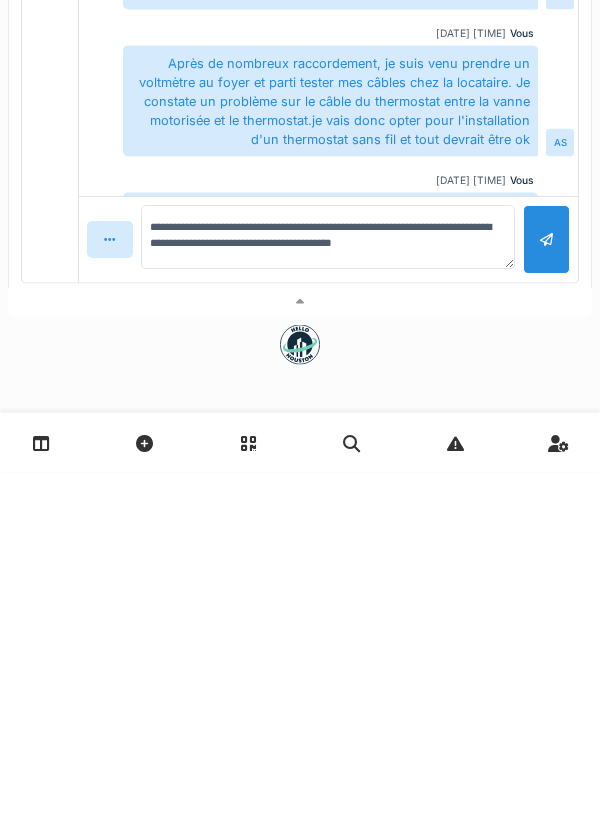 click at bounding box center [546, 591] 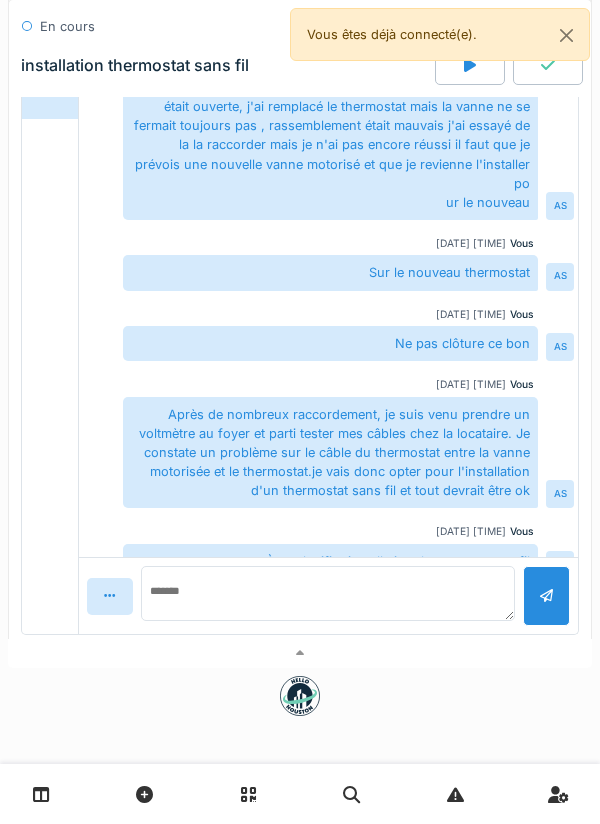 scroll, scrollTop: 0, scrollLeft: 0, axis: both 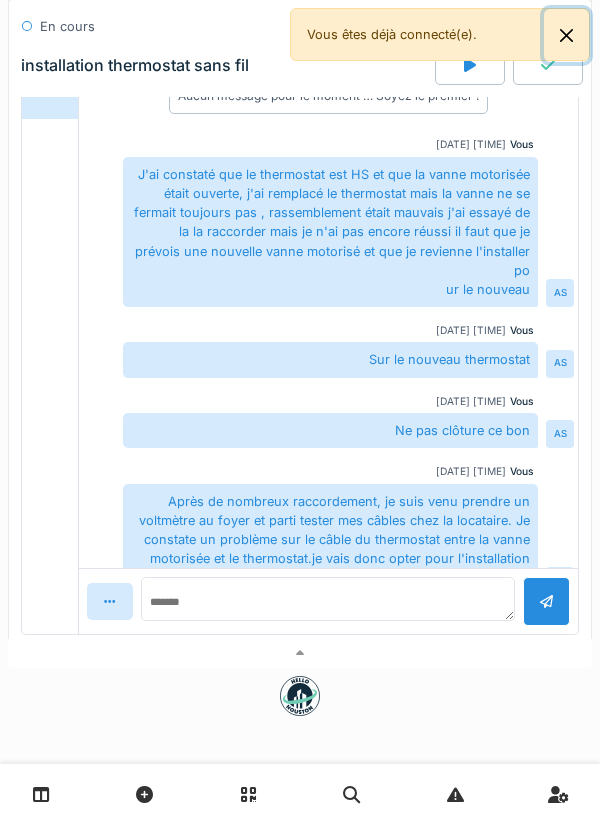 click at bounding box center (566, 35) 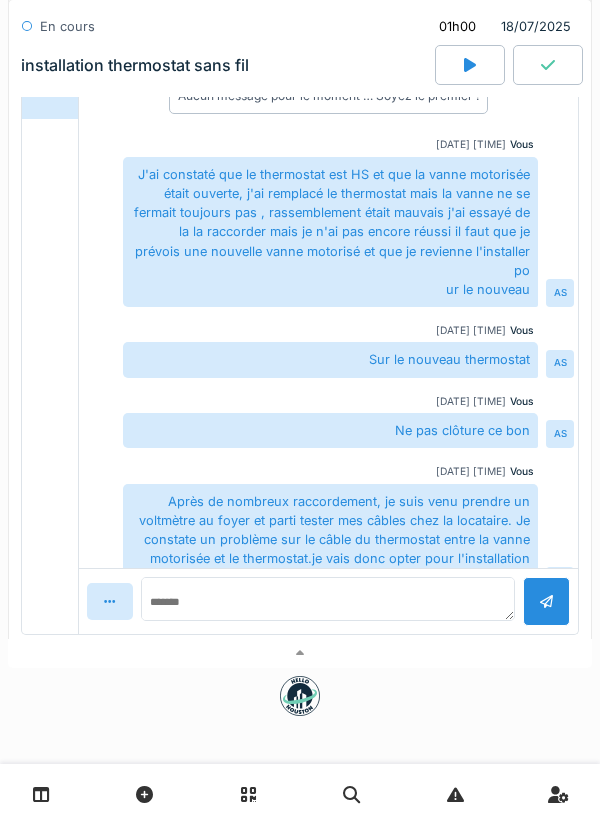 click at bounding box center (548, 65) 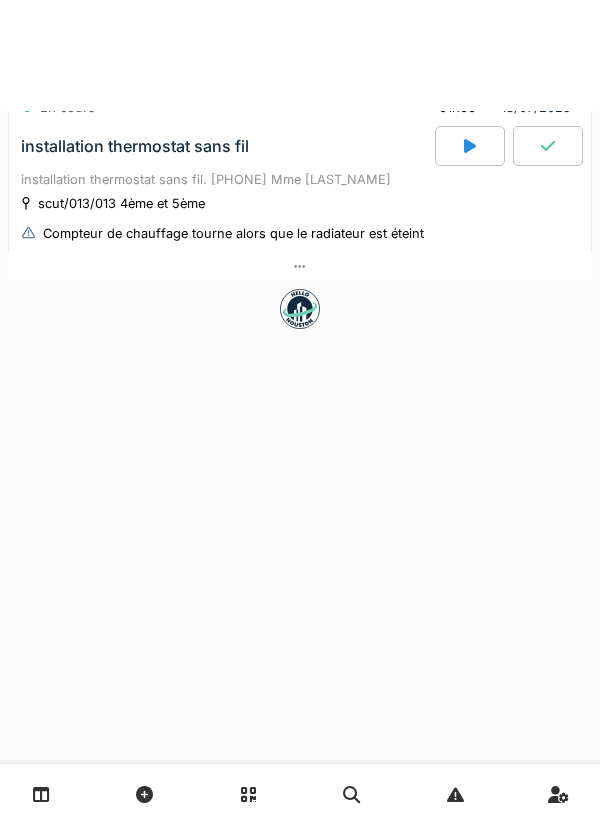 scroll, scrollTop: 0, scrollLeft: 0, axis: both 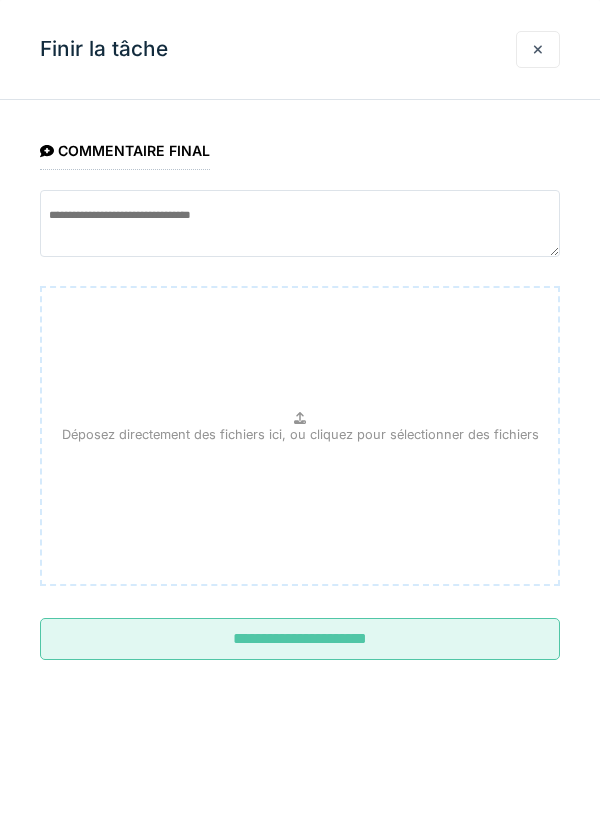 click on "**********" at bounding box center [300, 639] 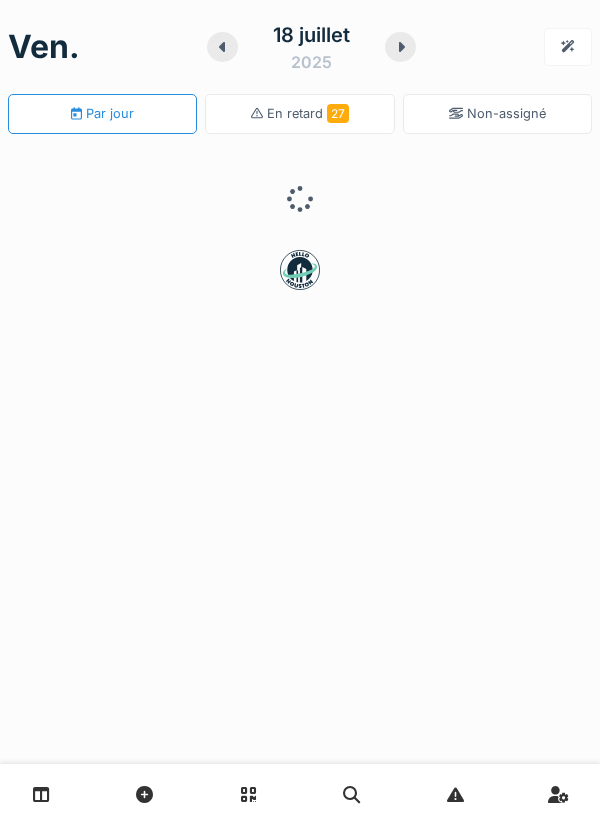 scroll, scrollTop: 0, scrollLeft: 0, axis: both 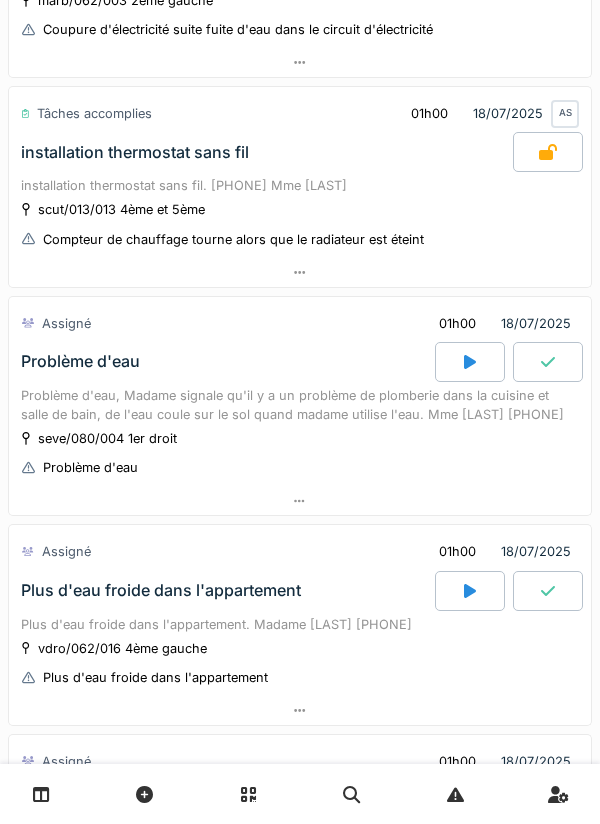 click at bounding box center [300, 501] 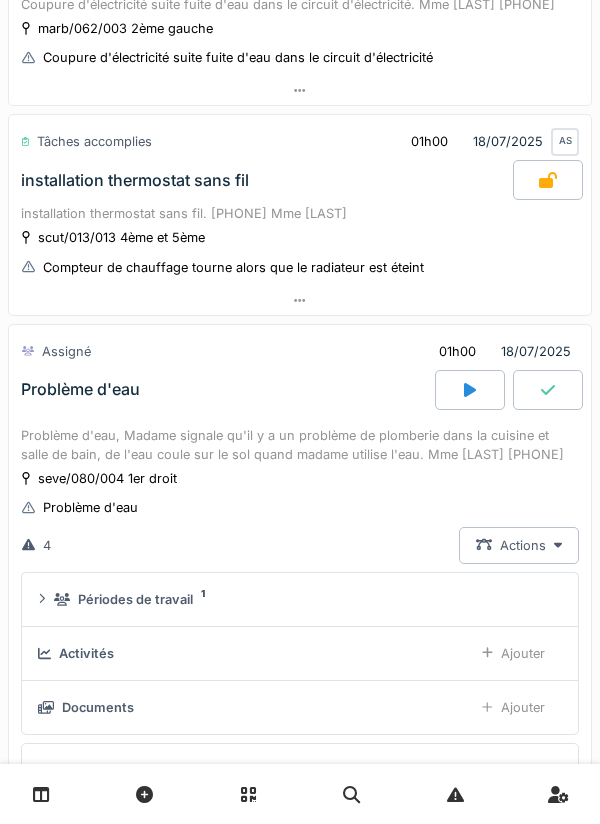 scroll, scrollTop: 462, scrollLeft: 0, axis: vertical 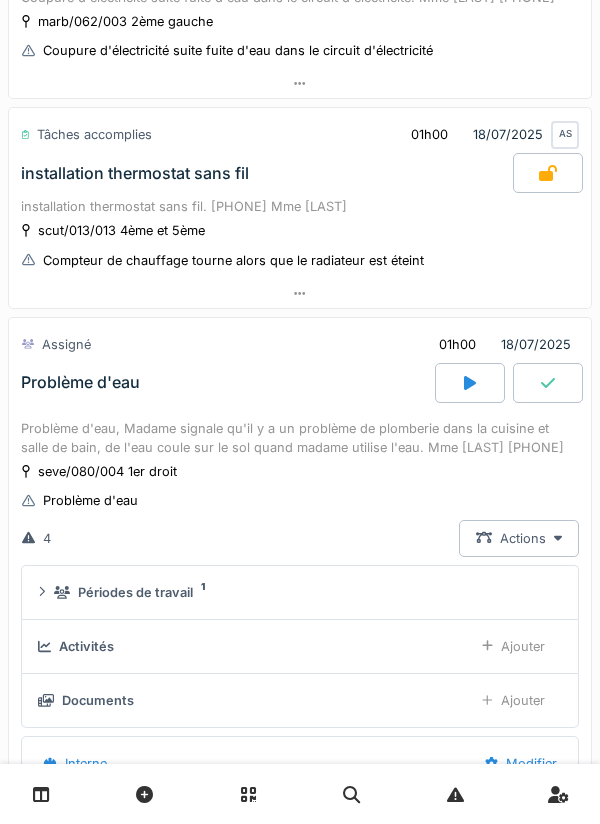 click at bounding box center [470, 383] 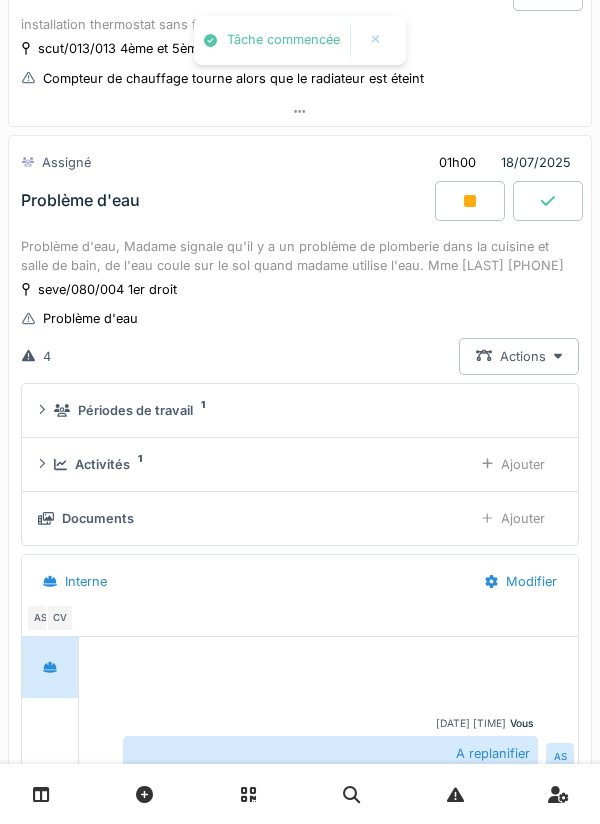 scroll, scrollTop: 718, scrollLeft: 0, axis: vertical 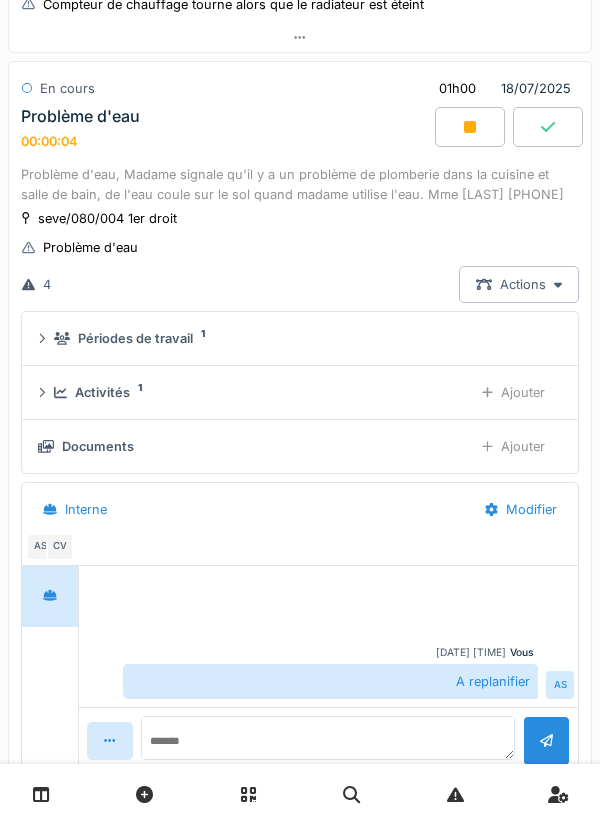 click on "Ajouter" at bounding box center (513, 392) 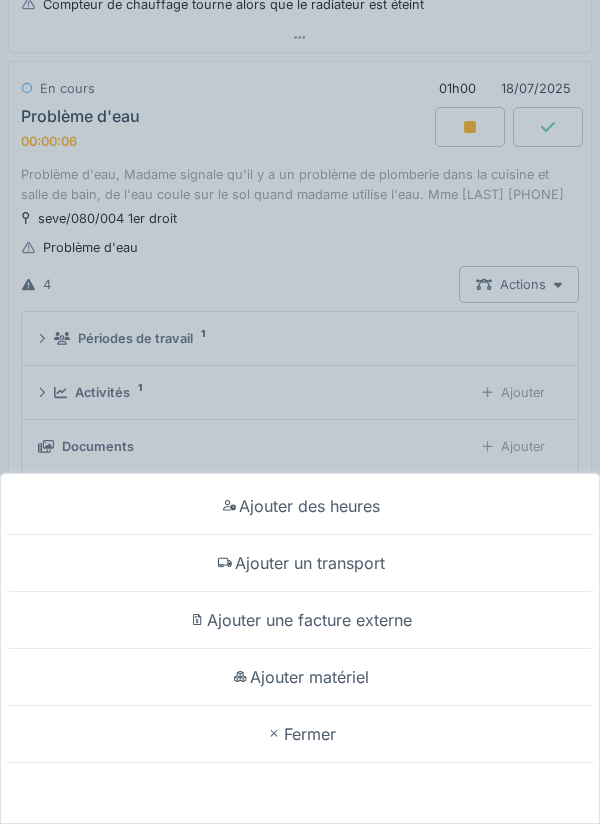 click on "Ajouter un transport" at bounding box center (300, 563) 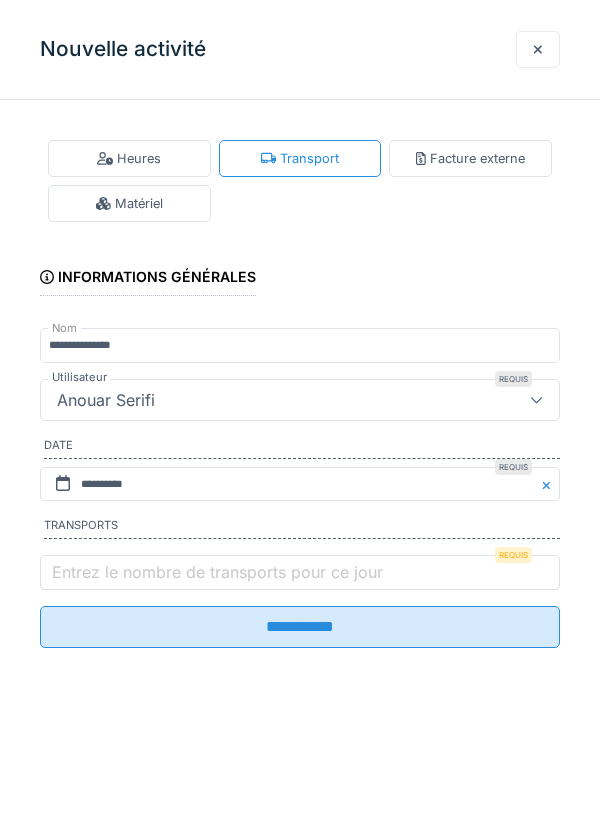 click on "Entrez le nombre de transports pour ce jour" at bounding box center [217, 572] 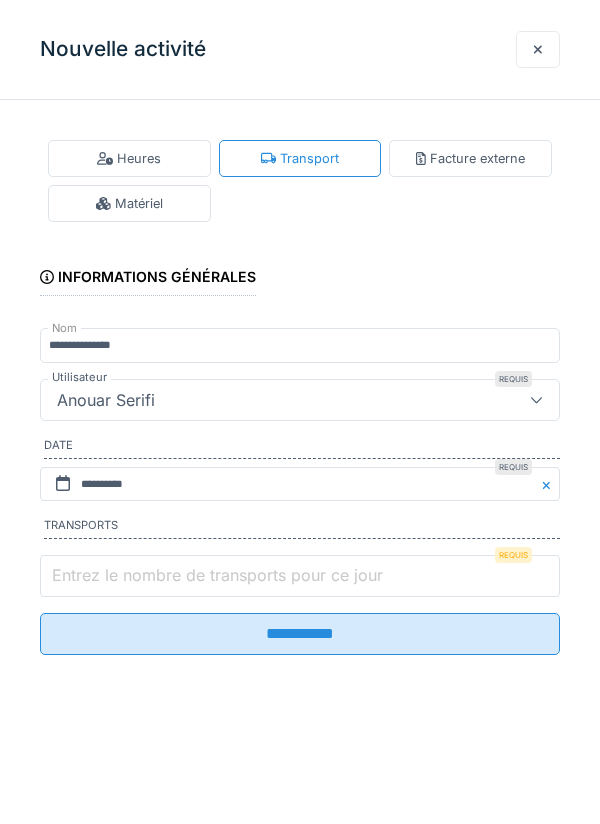 click on "Entrez le nombre de transports pour ce jour" at bounding box center (300, 576) 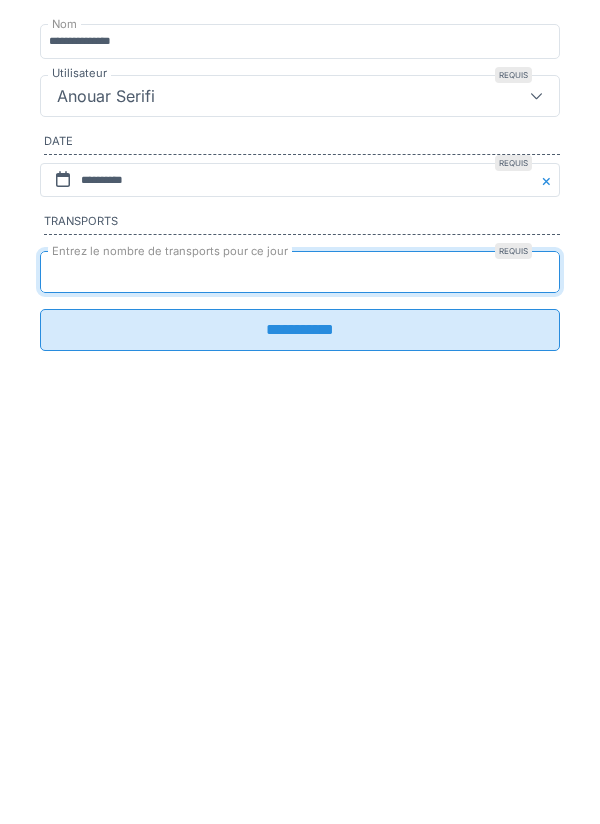 type on "*" 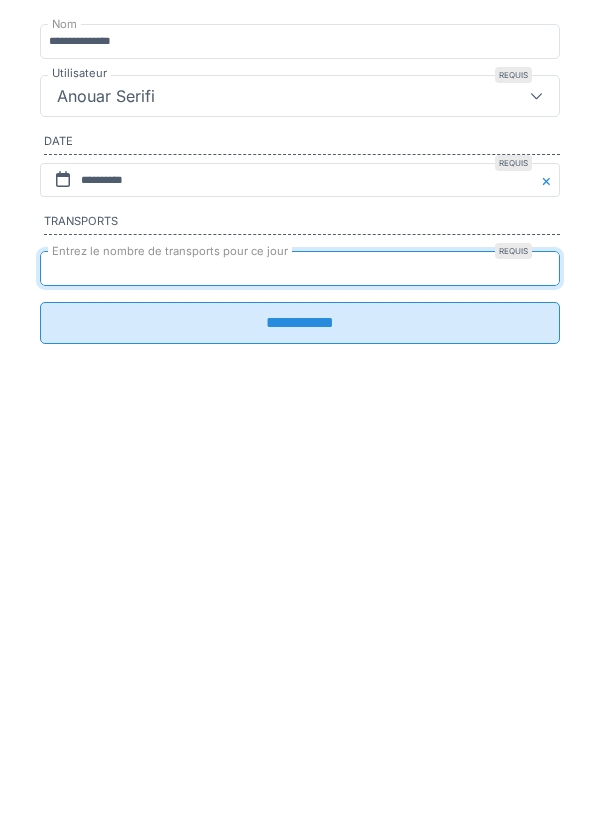 click on "**********" at bounding box center [300, 627] 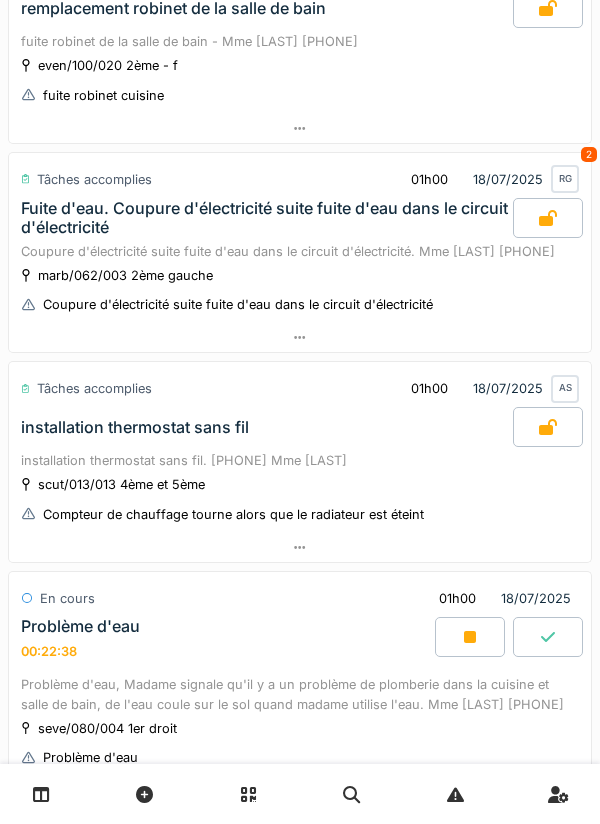 scroll, scrollTop: 0, scrollLeft: 0, axis: both 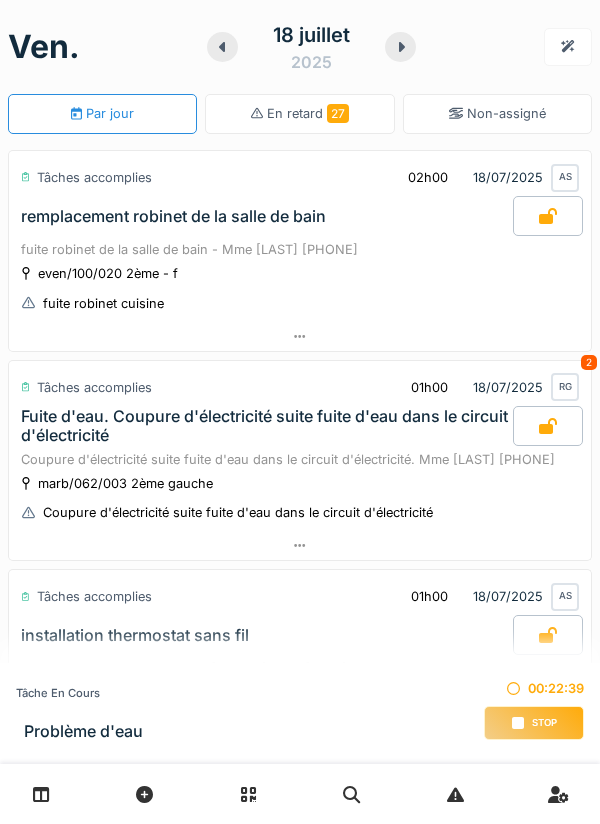 click on "Stop" at bounding box center [534, 723] 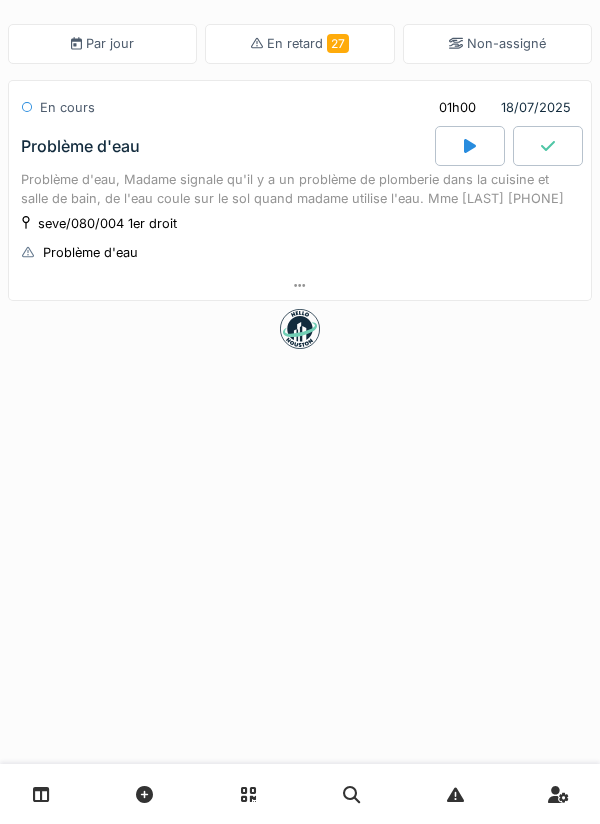 click at bounding box center [300, 285] 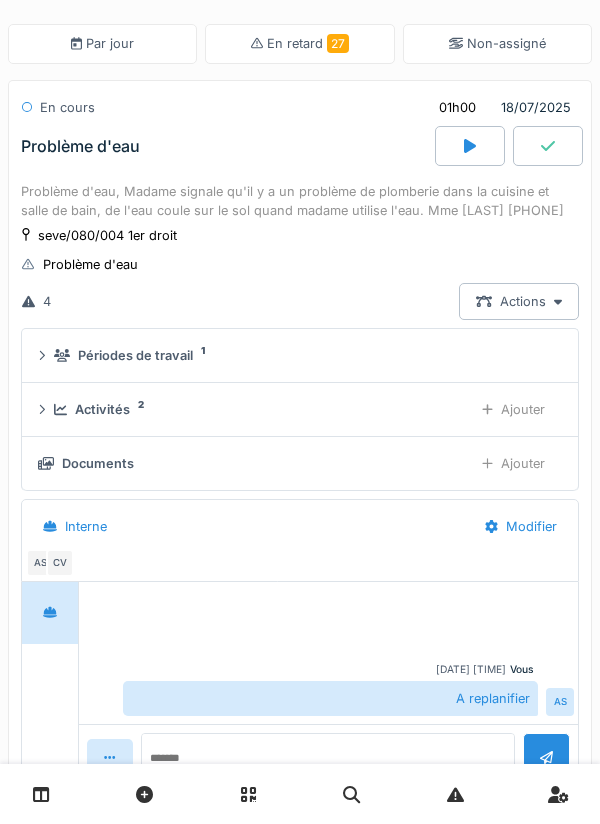 click on "seve/080/004 1er droit Problème d'eau" at bounding box center (300, 250) 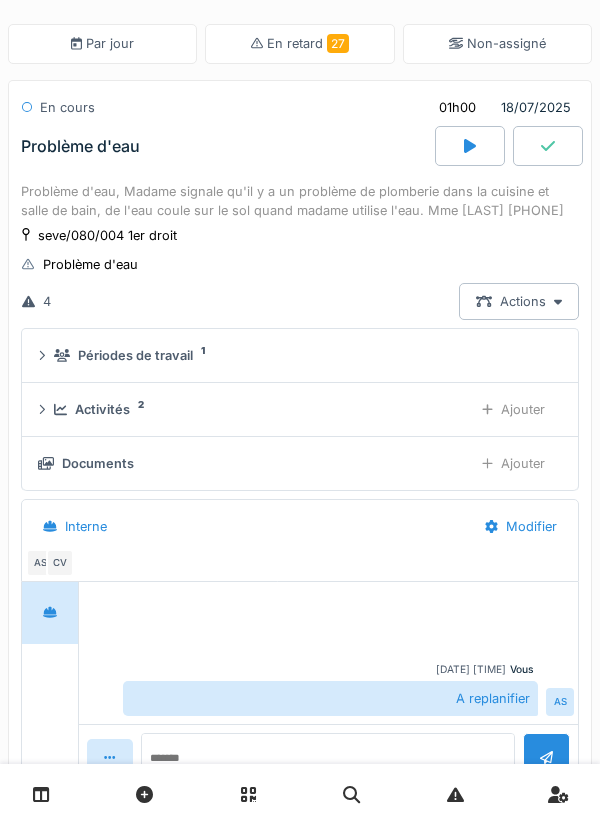 scroll, scrollTop: 158, scrollLeft: 0, axis: vertical 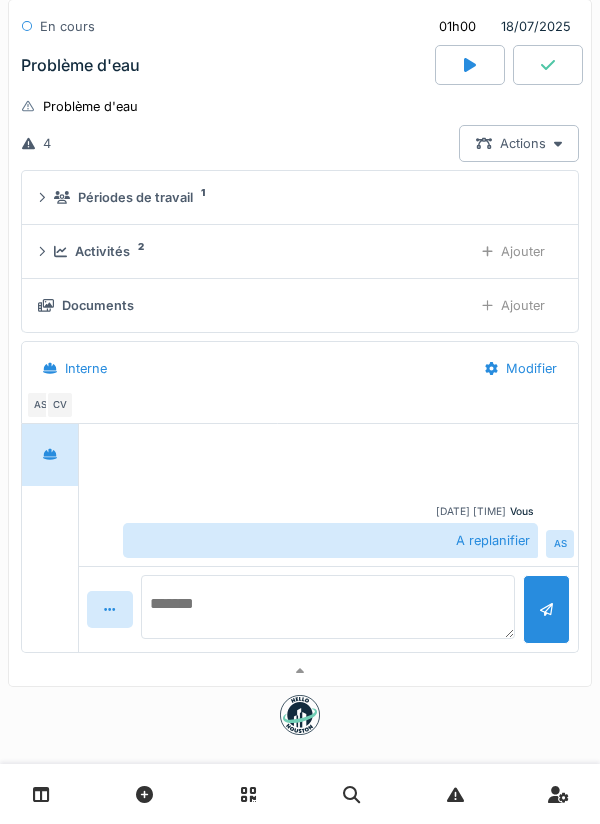click at bounding box center (328, 607) 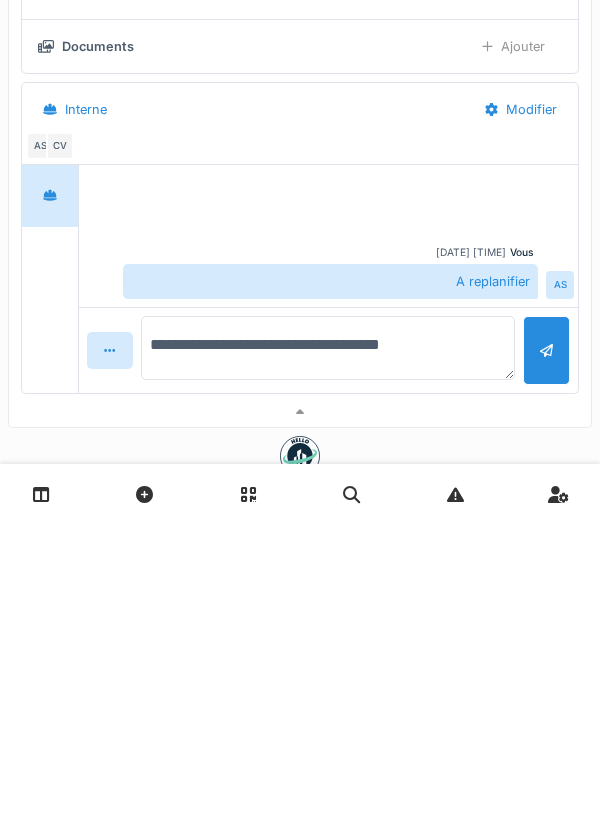 scroll, scrollTop: 117, scrollLeft: 0, axis: vertical 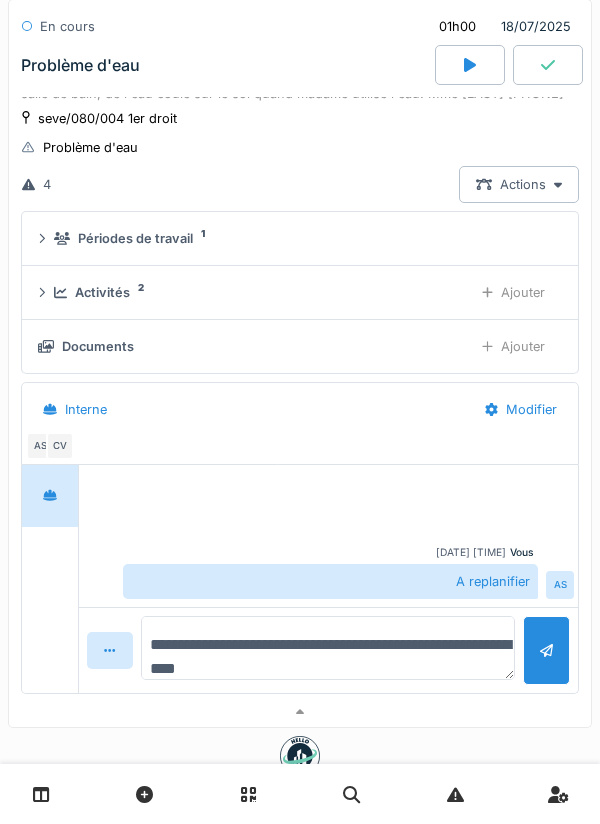 click on "**********" at bounding box center [328, 648] 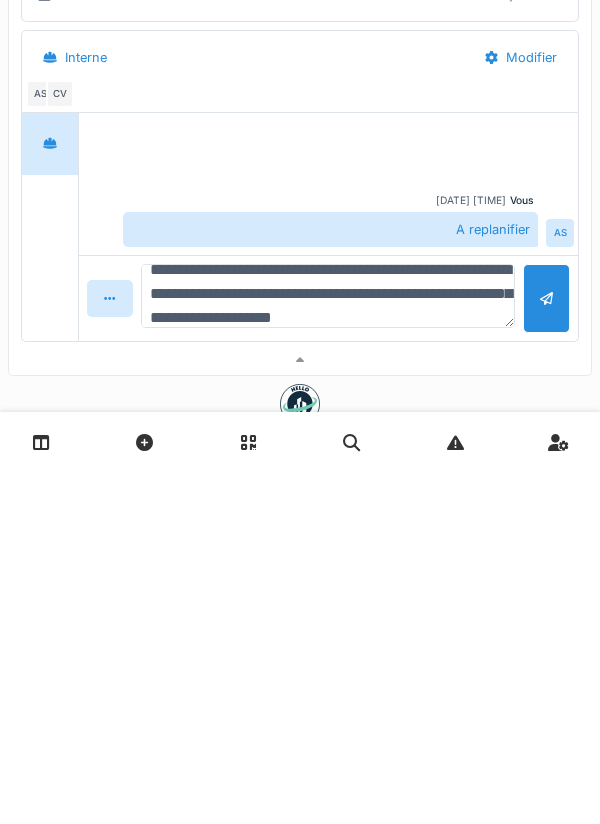 scroll, scrollTop: 47, scrollLeft: 0, axis: vertical 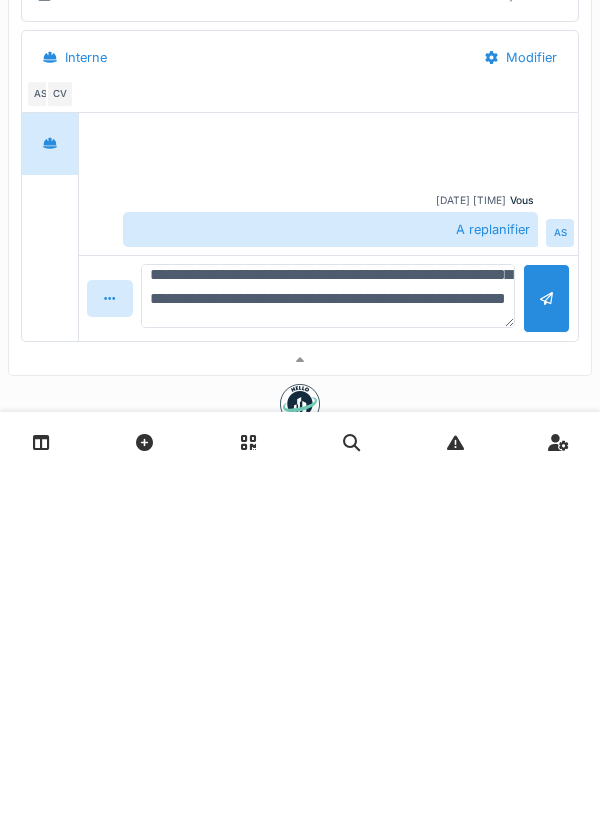 type on "**********" 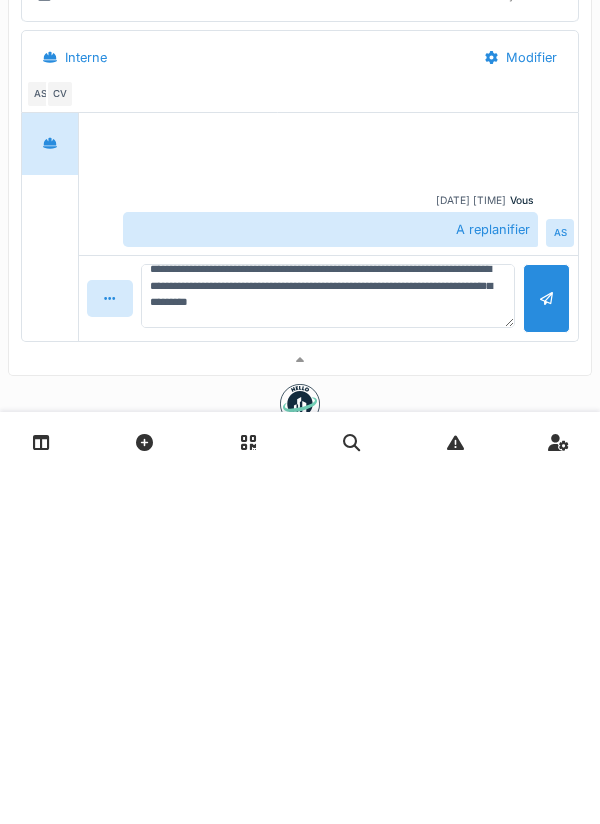 click at bounding box center [546, 650] 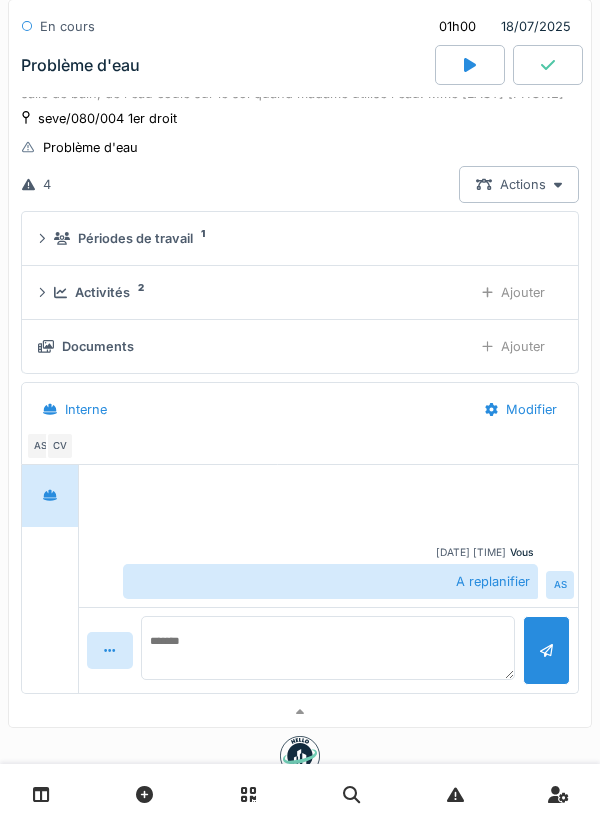 scroll, scrollTop: 0, scrollLeft: 0, axis: both 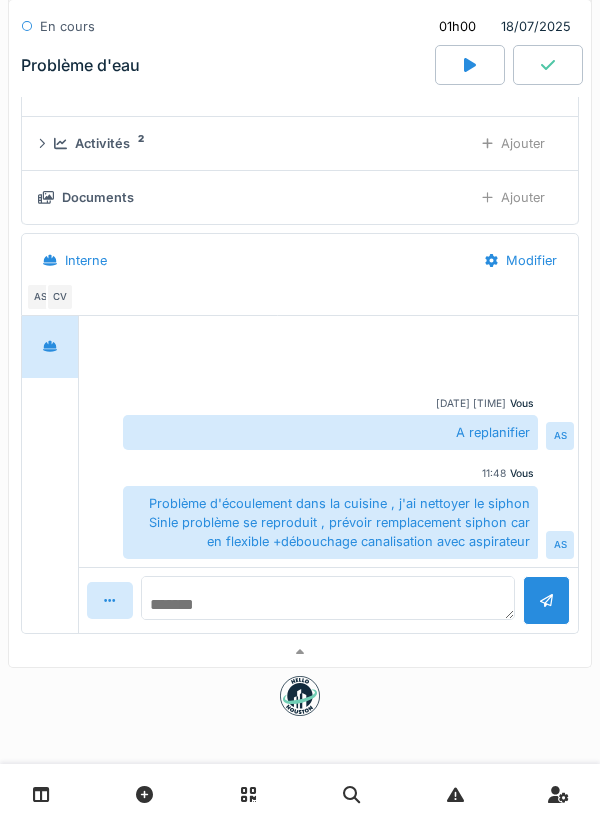 click at bounding box center [328, 598] 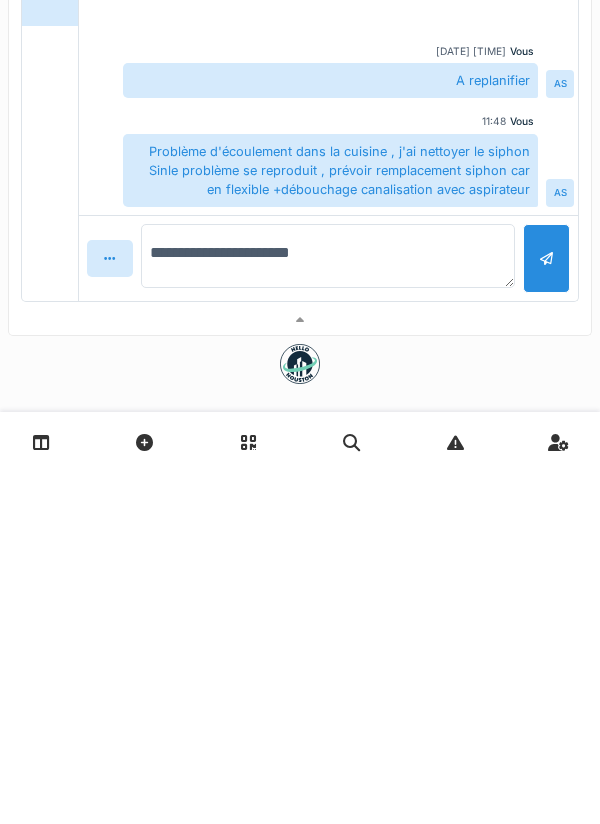 type on "**********" 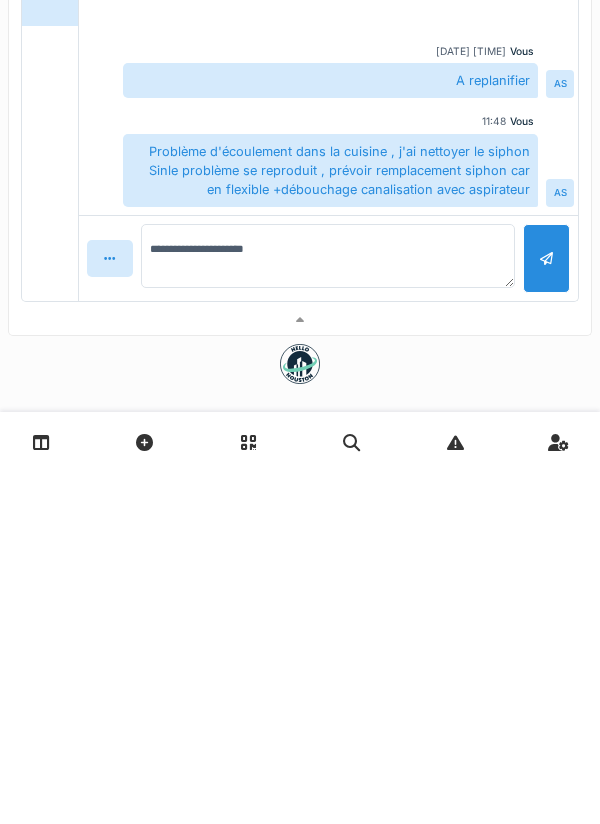 click at bounding box center [546, 610] 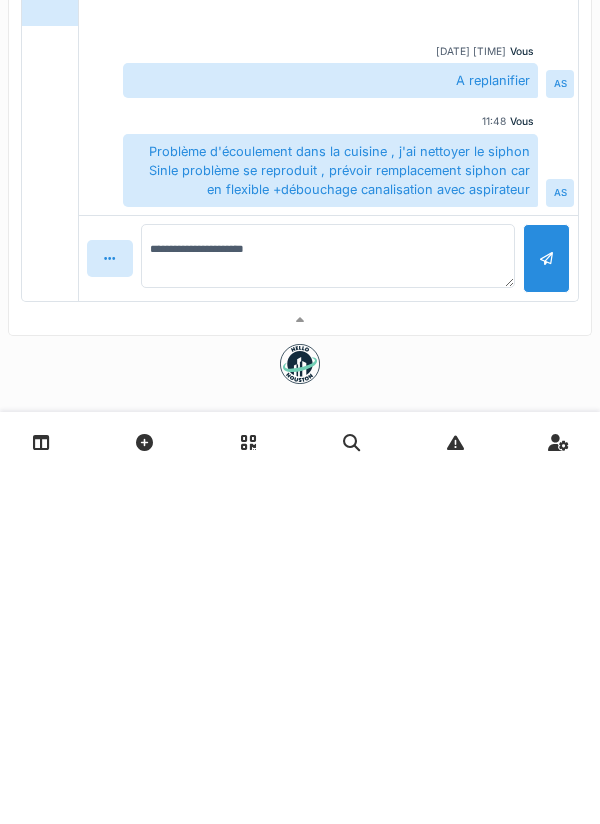 type 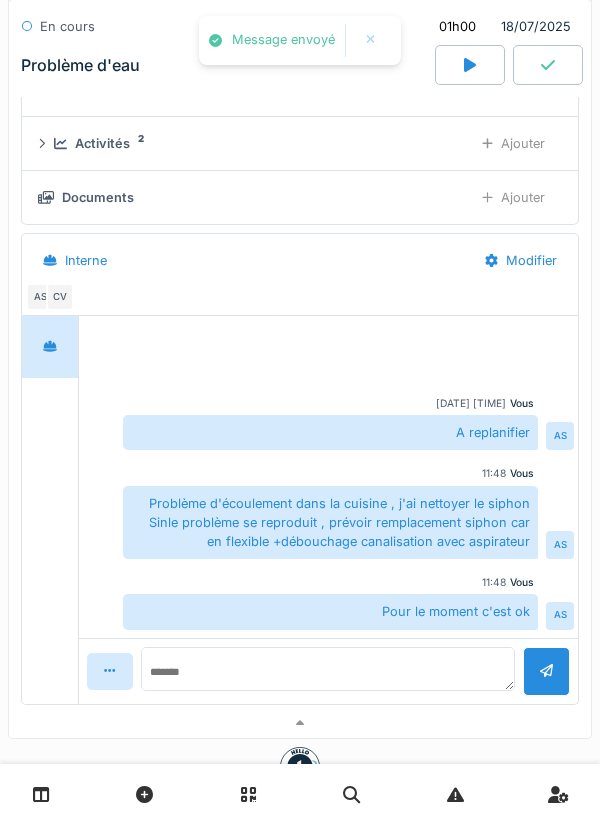 click 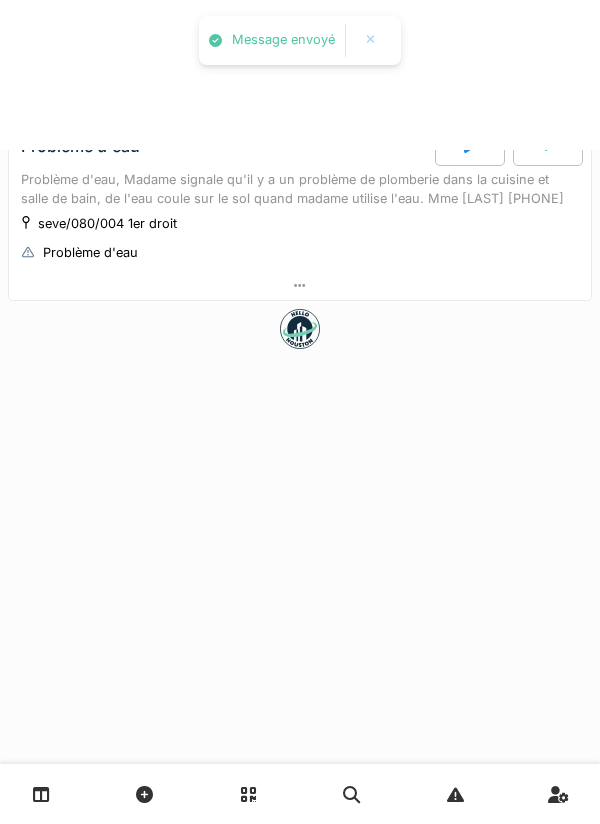 scroll, scrollTop: 0, scrollLeft: 0, axis: both 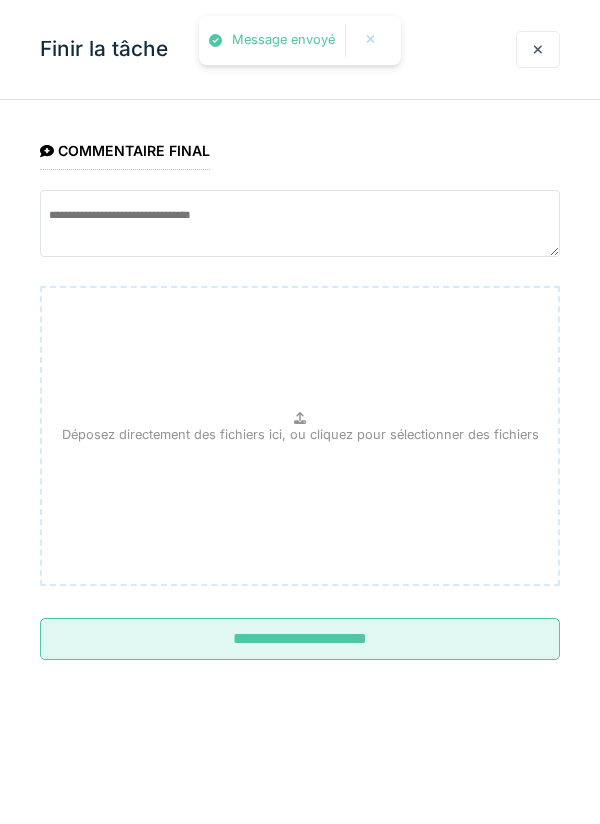 click on "**********" at bounding box center [300, 639] 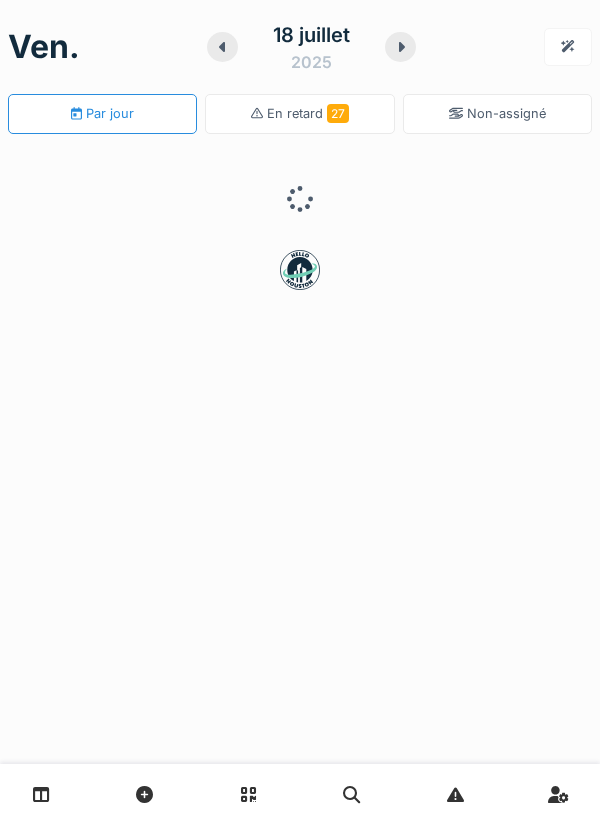 scroll, scrollTop: 0, scrollLeft: 0, axis: both 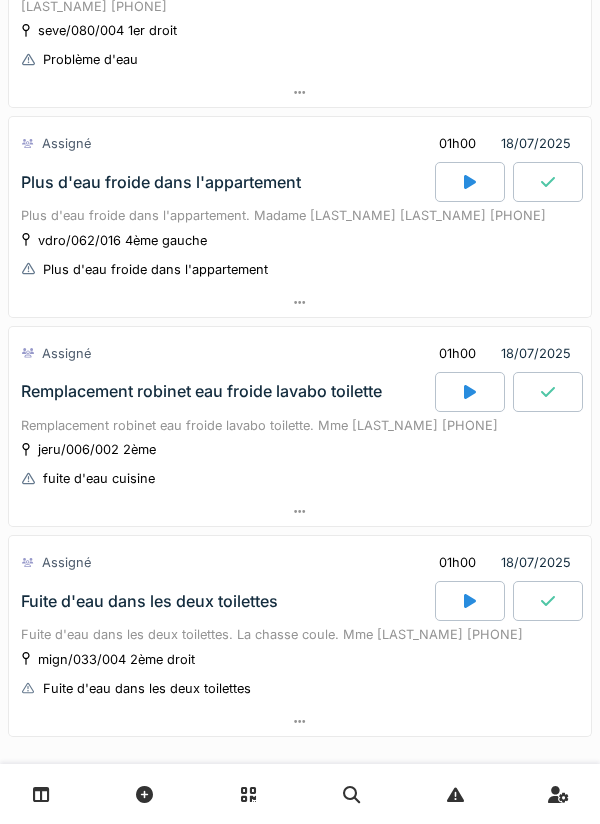 click on "Plus d'eau froide dans l'appartement" at bounding box center [161, 182] 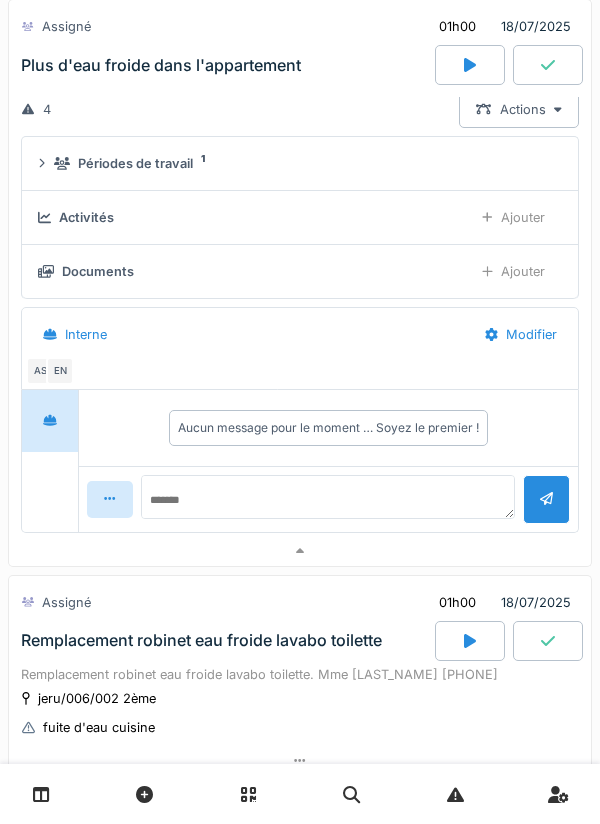scroll, scrollTop: 1142, scrollLeft: 0, axis: vertical 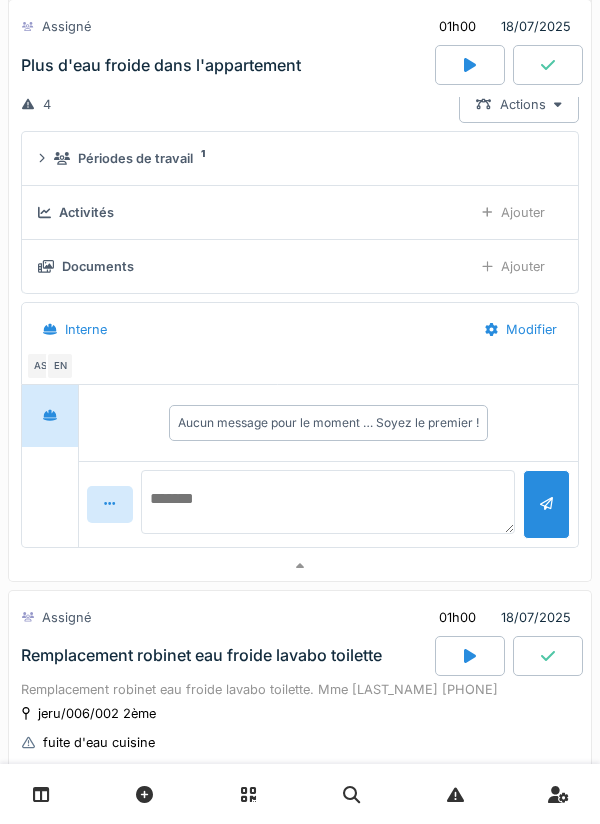 click at bounding box center [328, 502] 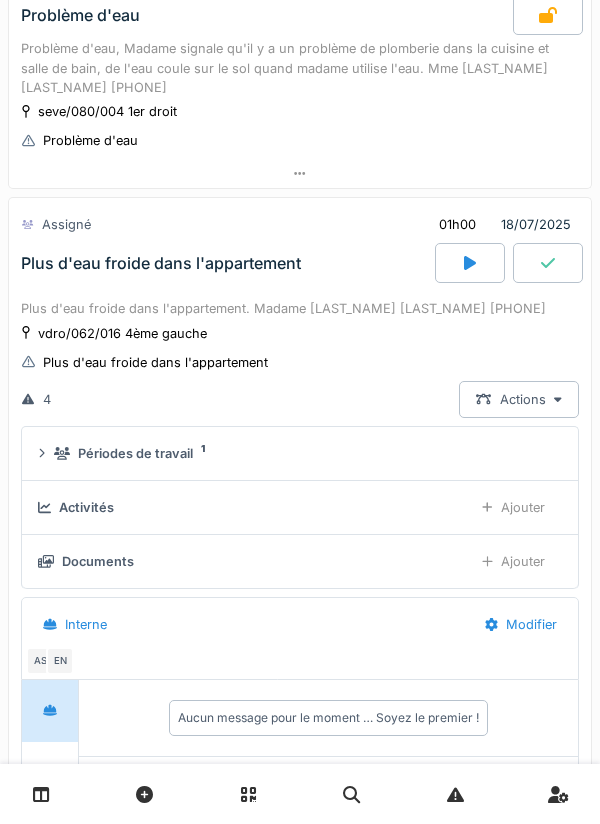 scroll, scrollTop: 843, scrollLeft: 0, axis: vertical 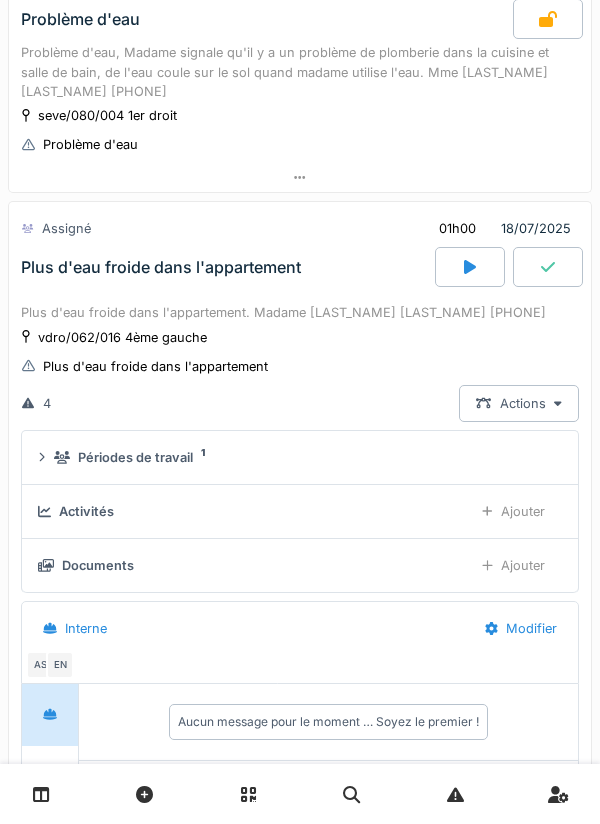 click at bounding box center [470, 267] 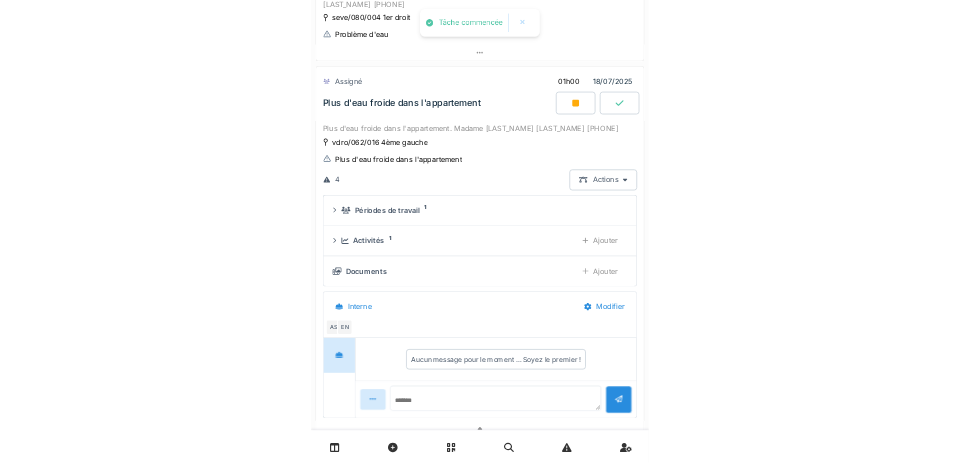 scroll, scrollTop: 945, scrollLeft: 0, axis: vertical 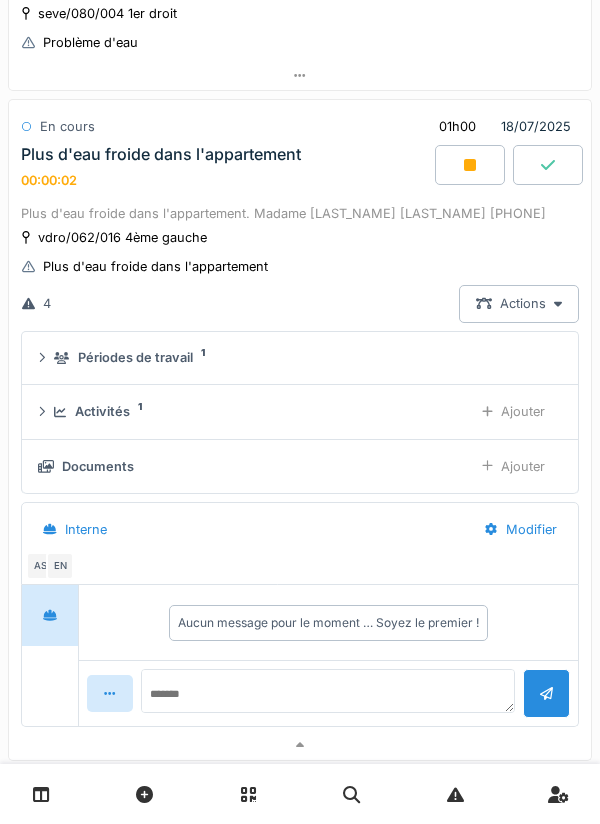 click on "Ajouter" at bounding box center (513, 411) 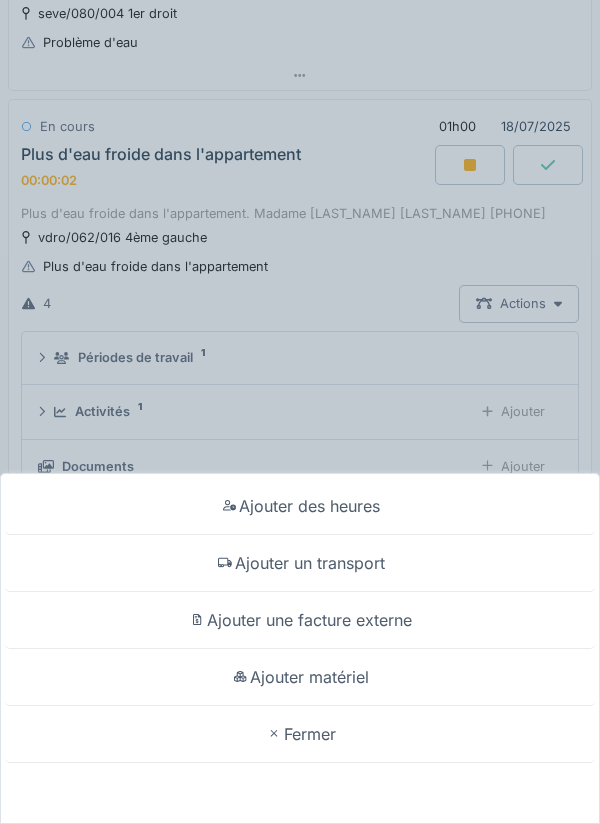 click on "Ajouter un transport" at bounding box center [300, 563] 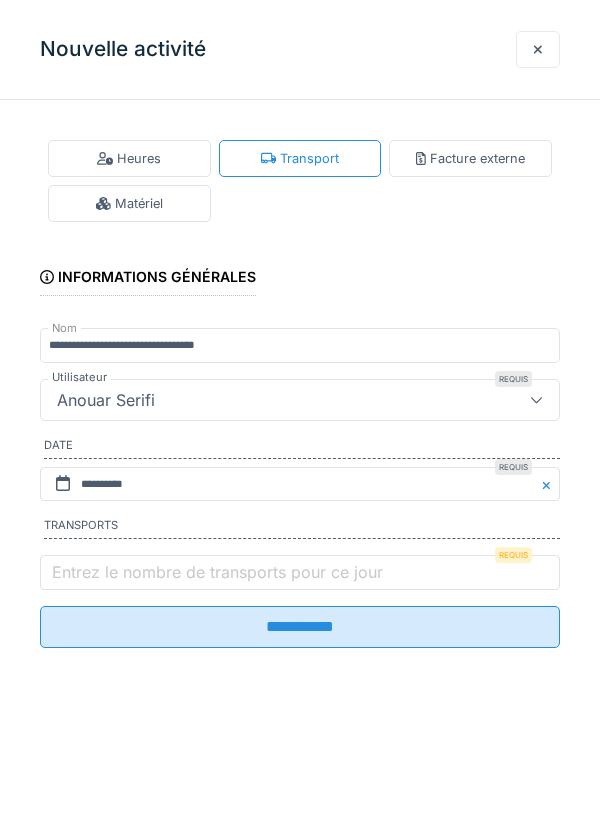 click on "Entrez le nombre de transports pour ce jour" at bounding box center (217, 572) 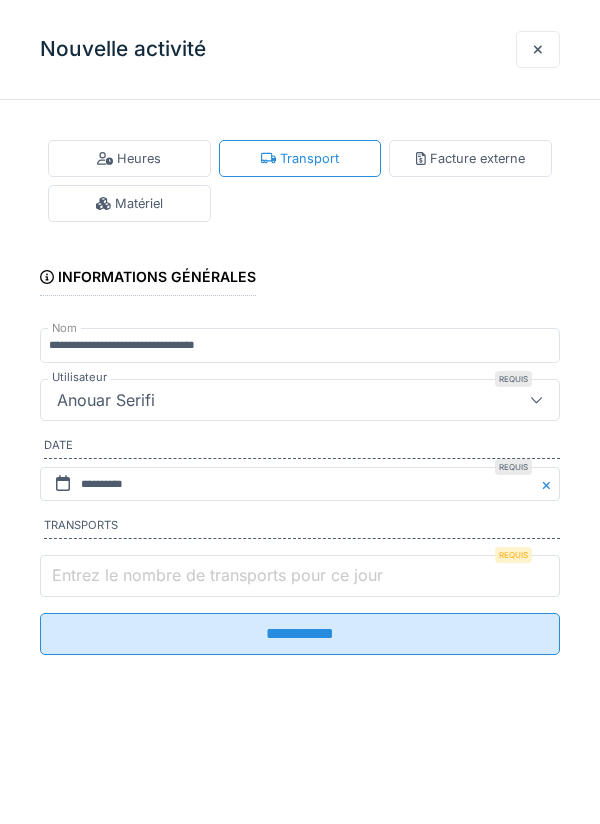 click on "Entrez le nombre de transports pour ce jour" at bounding box center [300, 576] 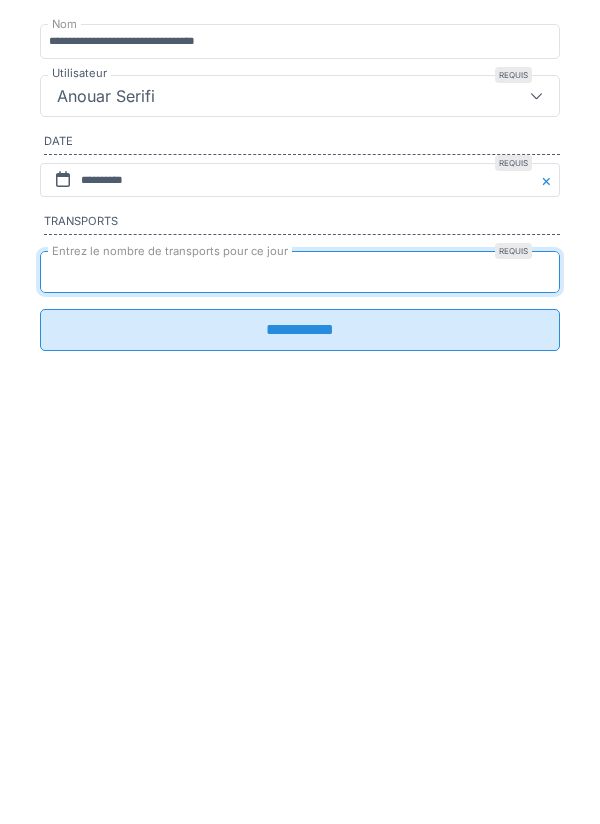 type on "*" 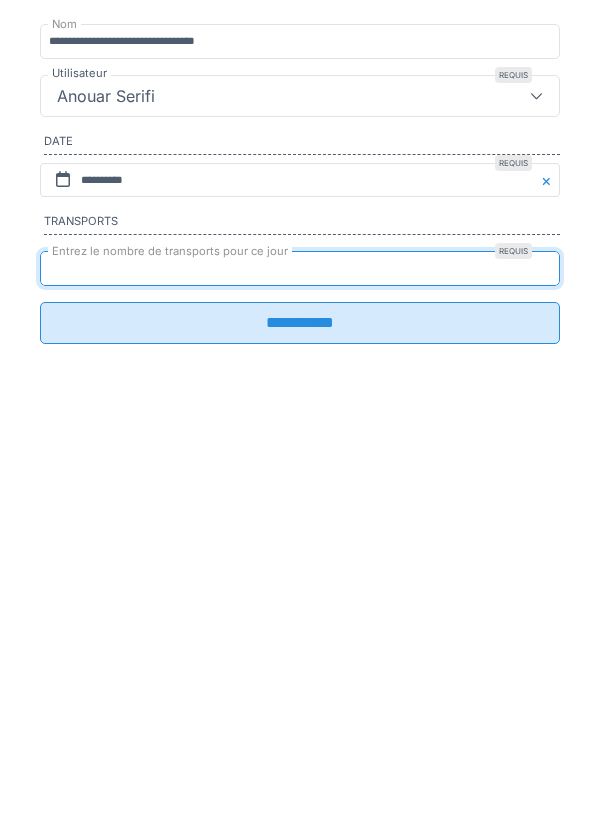 click on "**********" at bounding box center [300, 627] 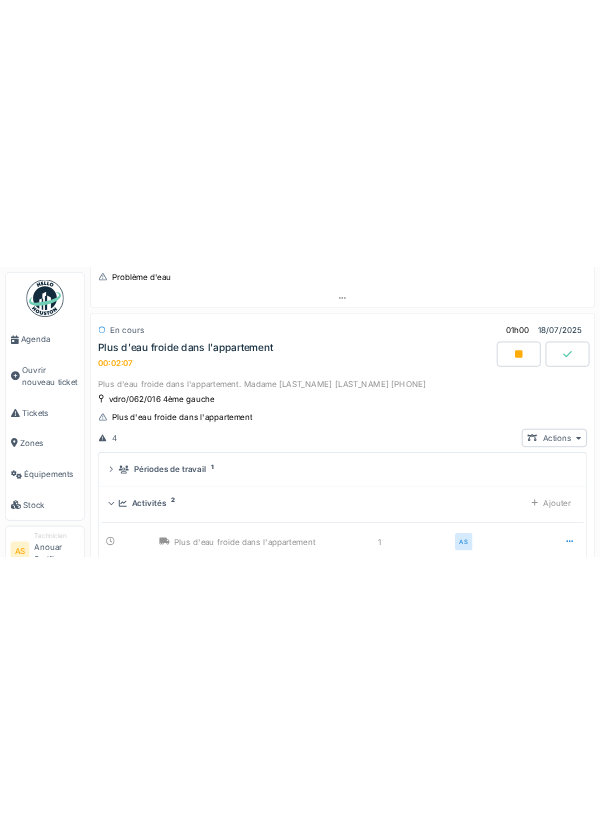 scroll, scrollTop: 913, scrollLeft: 0, axis: vertical 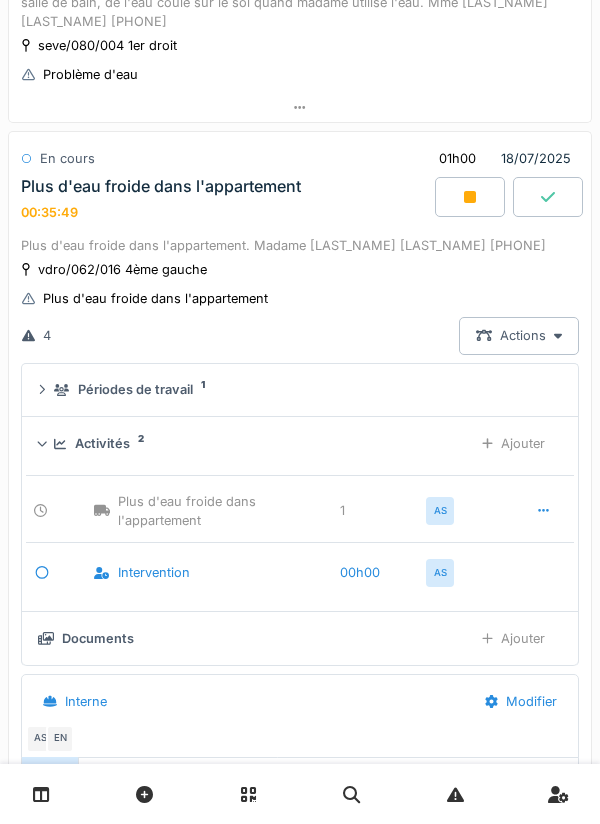 click at bounding box center (558, 794) 